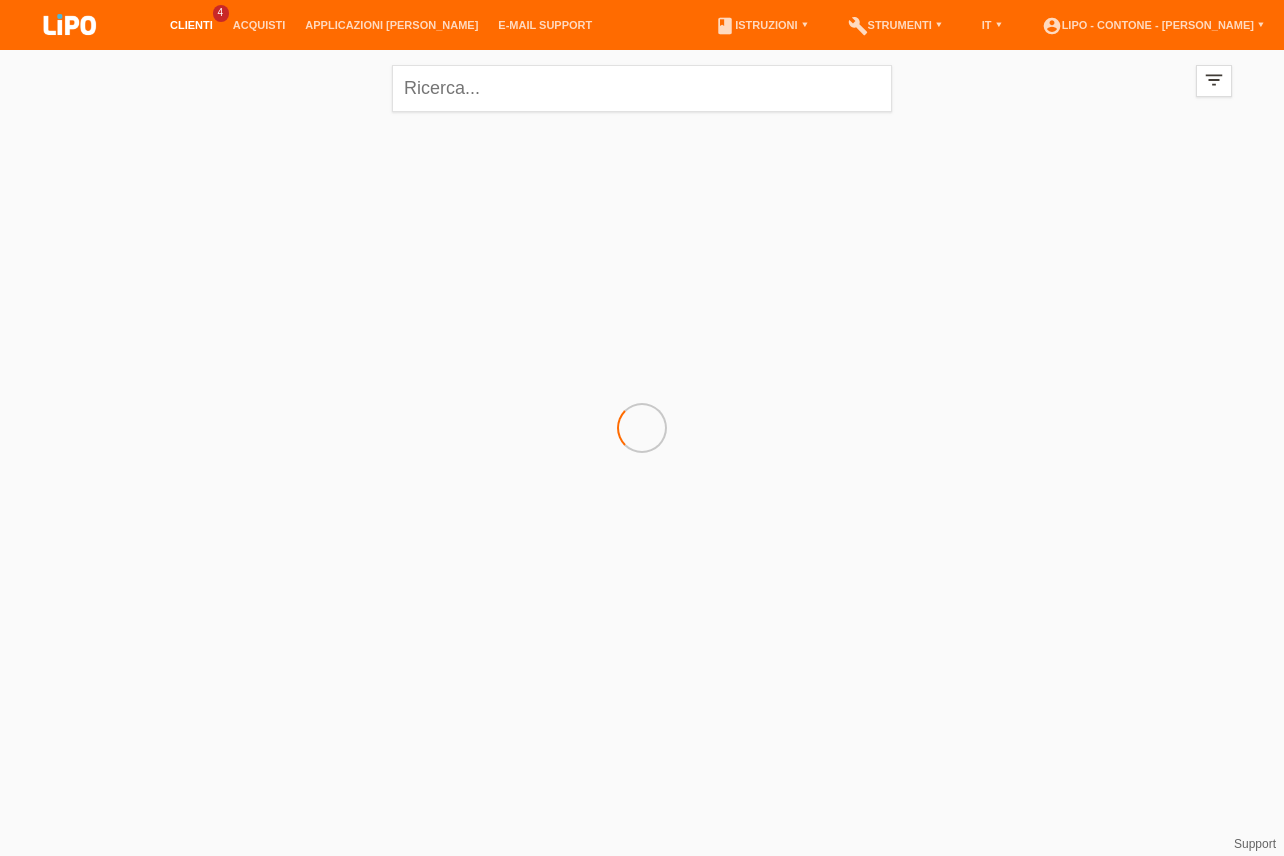 scroll, scrollTop: 0, scrollLeft: 0, axis: both 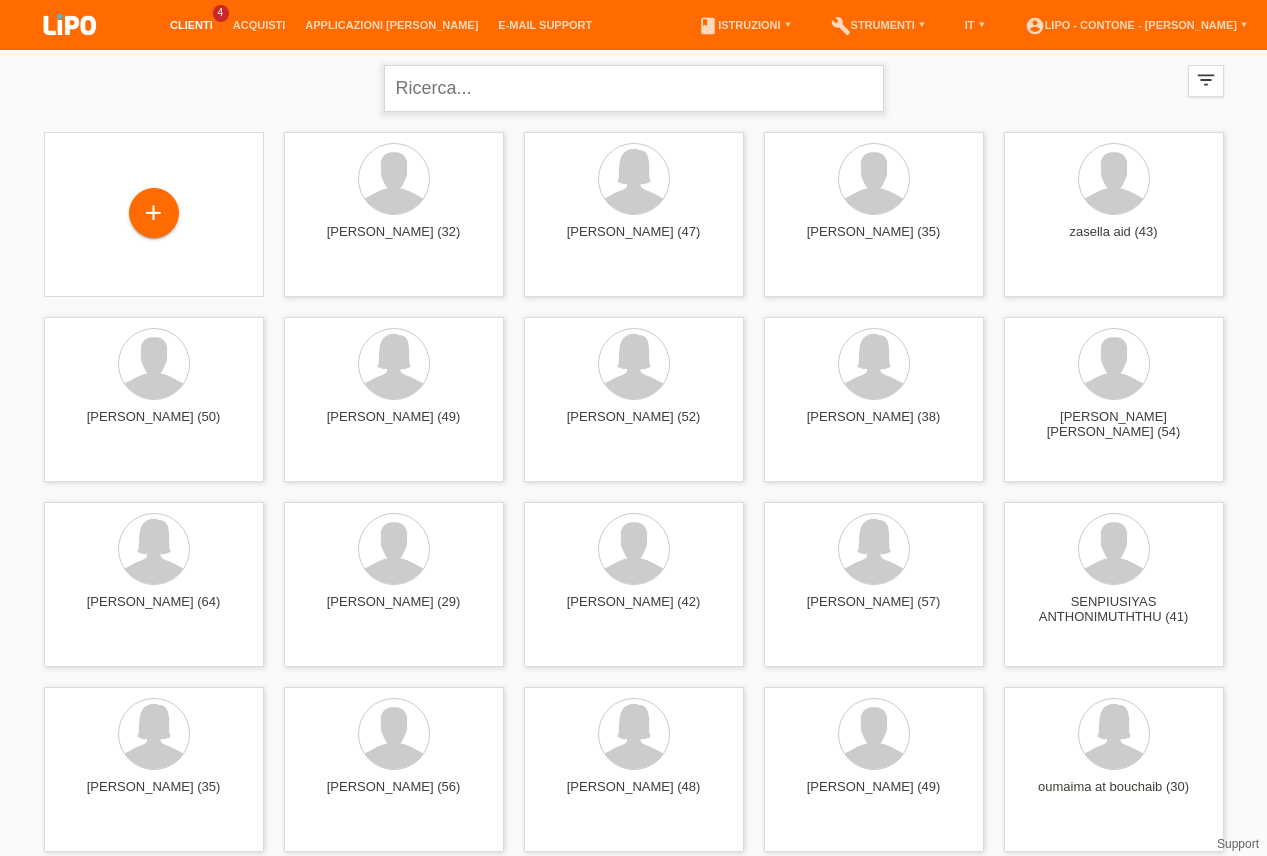 click at bounding box center [634, 88] 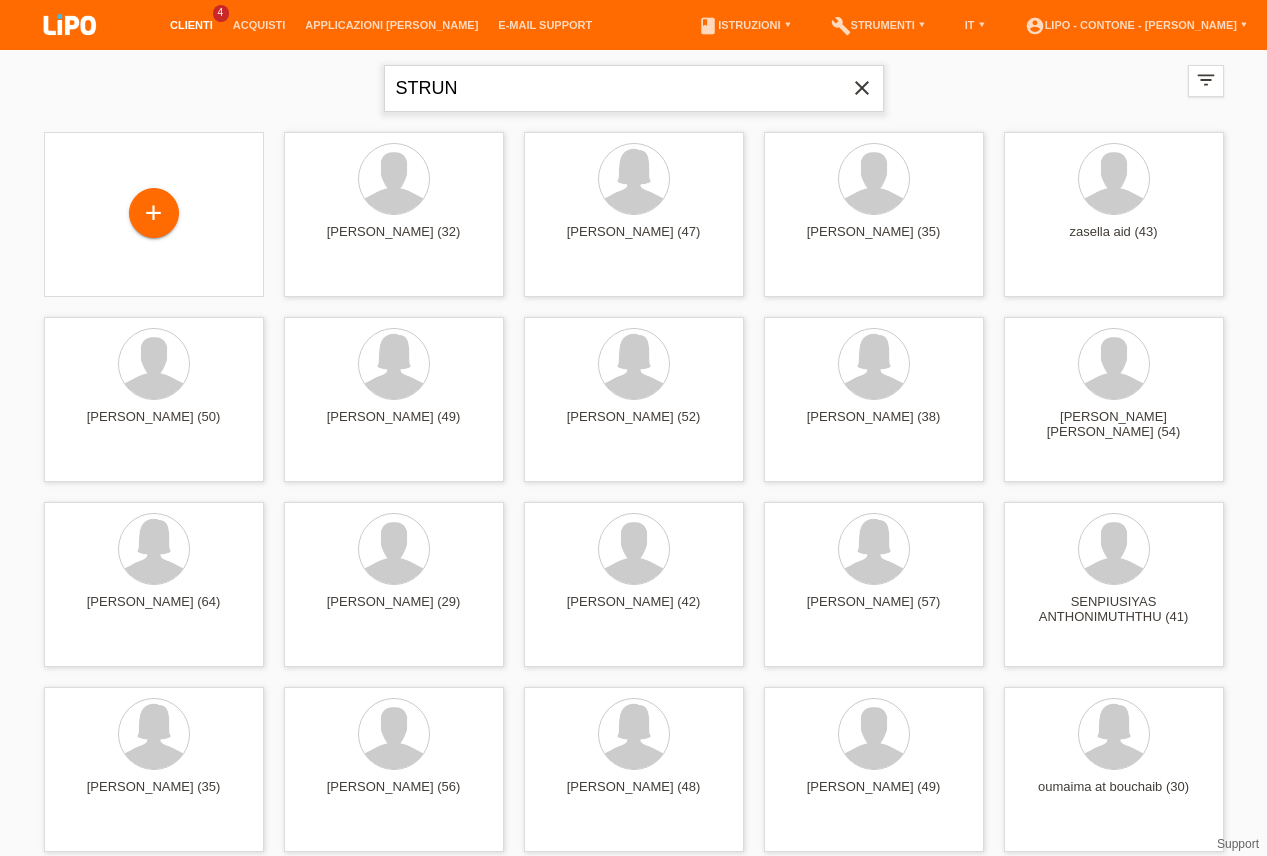 type on "STRUN" 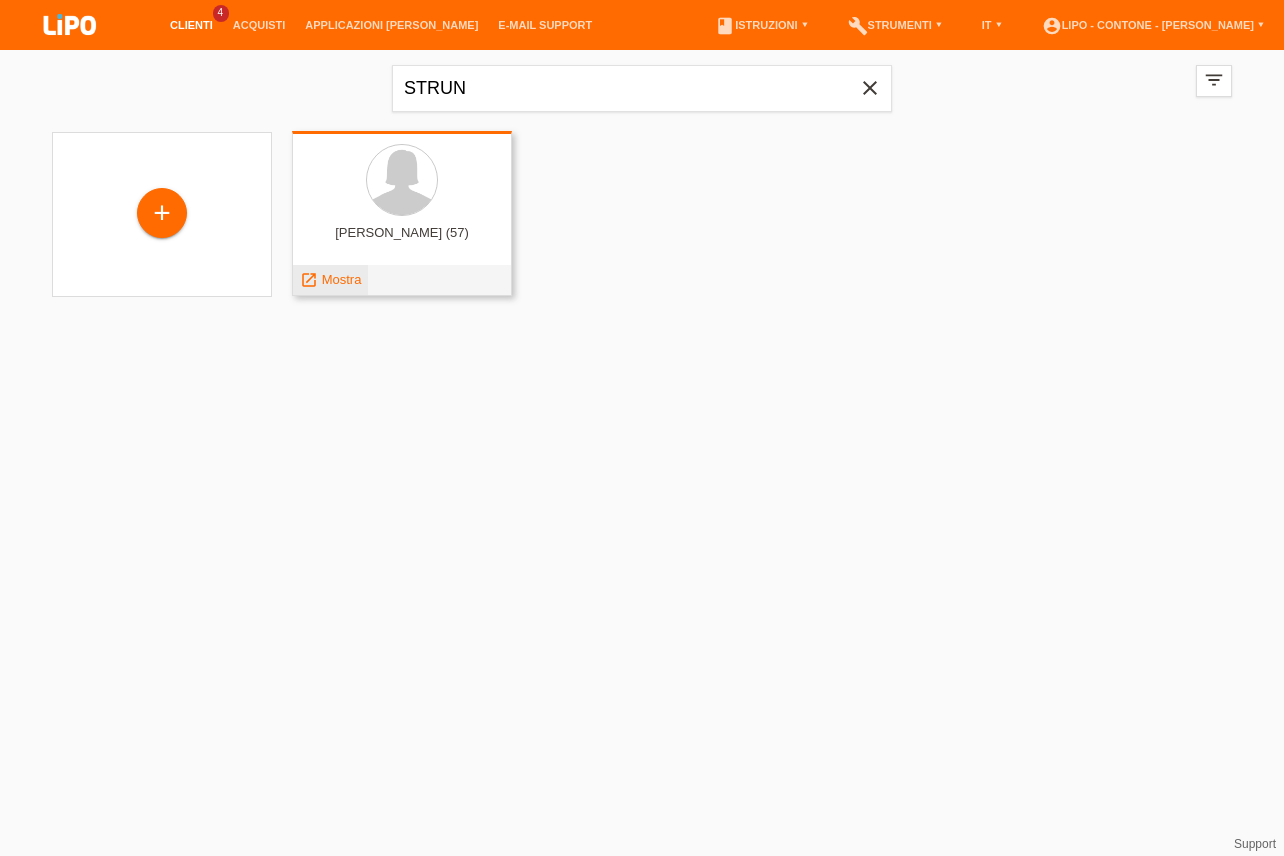 click on "Mostra" at bounding box center [342, 279] 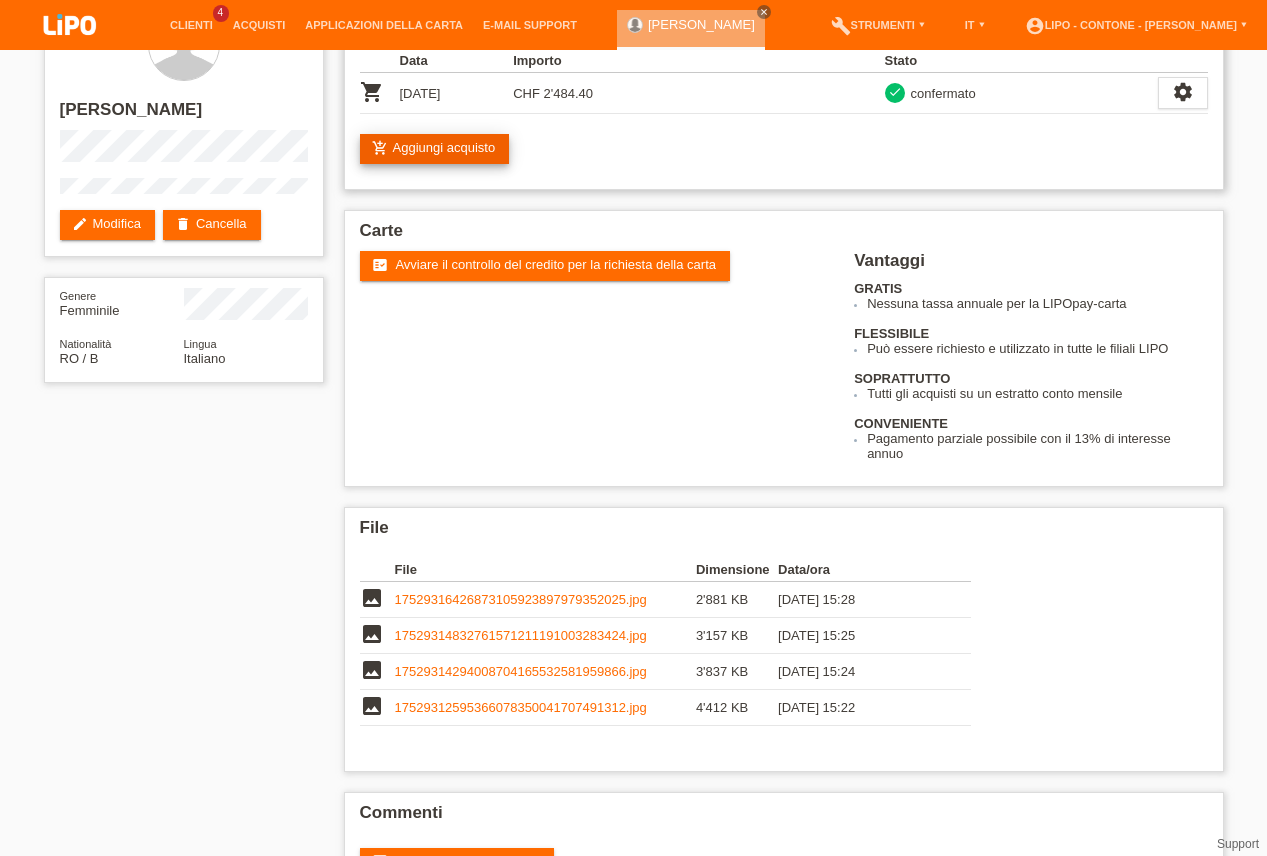 scroll, scrollTop: 0, scrollLeft: 0, axis: both 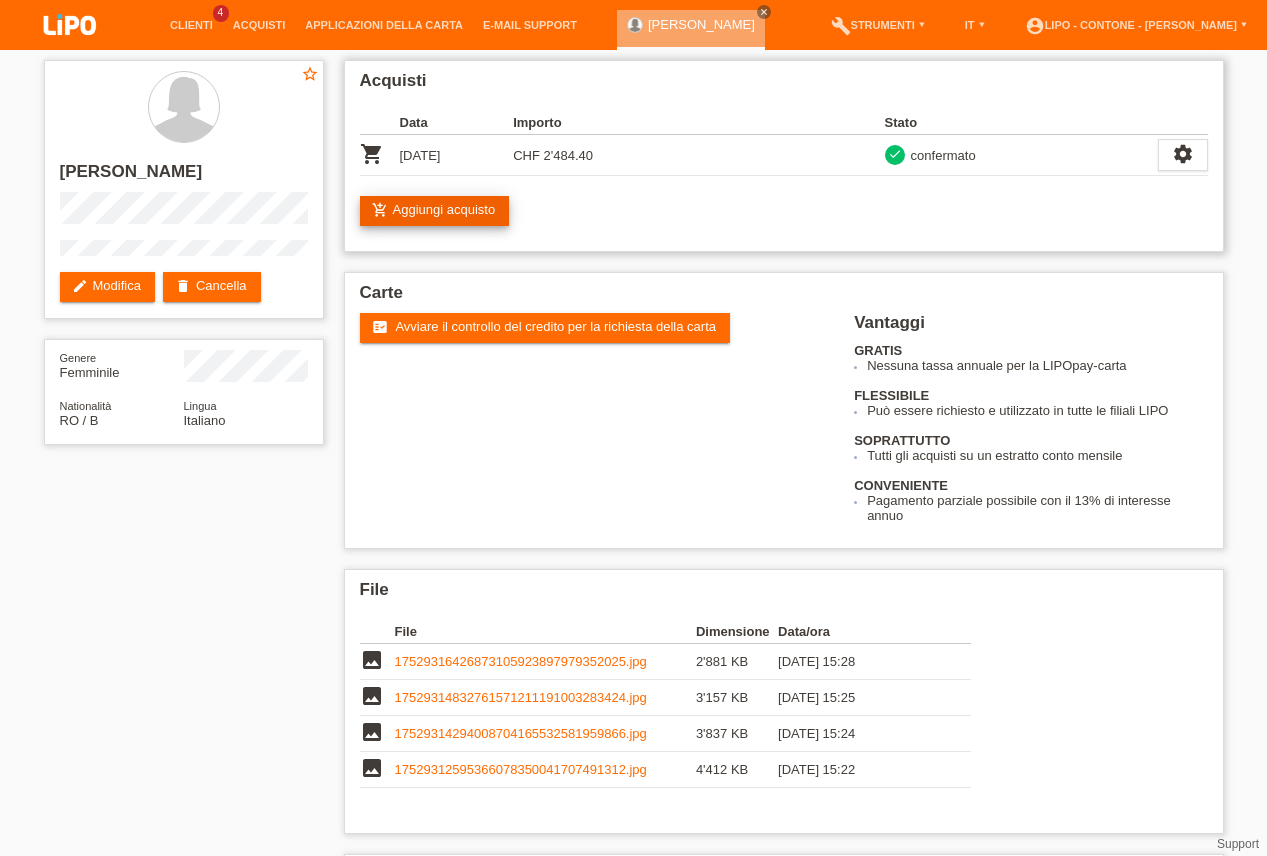 click on "add_shopping_cart  Aggiungi acquisto" at bounding box center [435, 211] 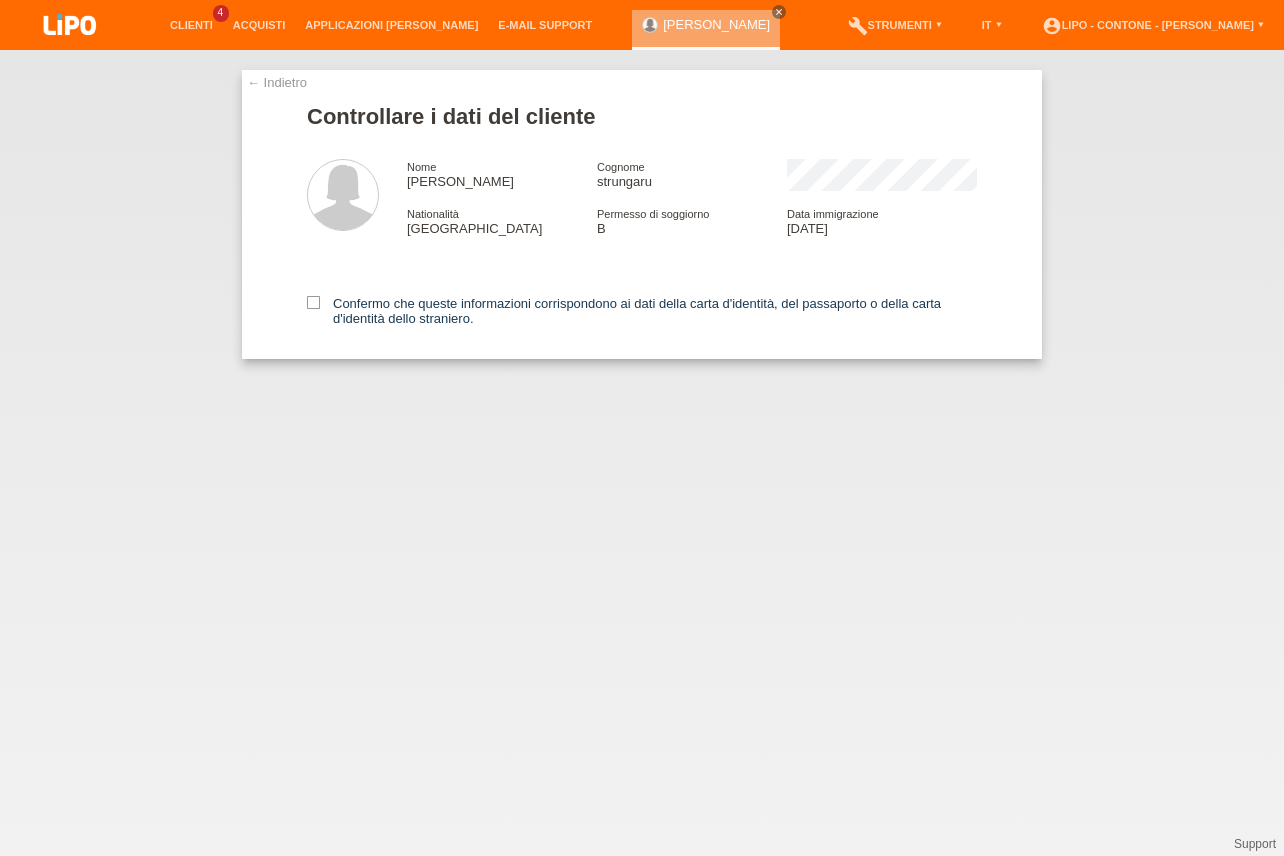 scroll, scrollTop: 0, scrollLeft: 0, axis: both 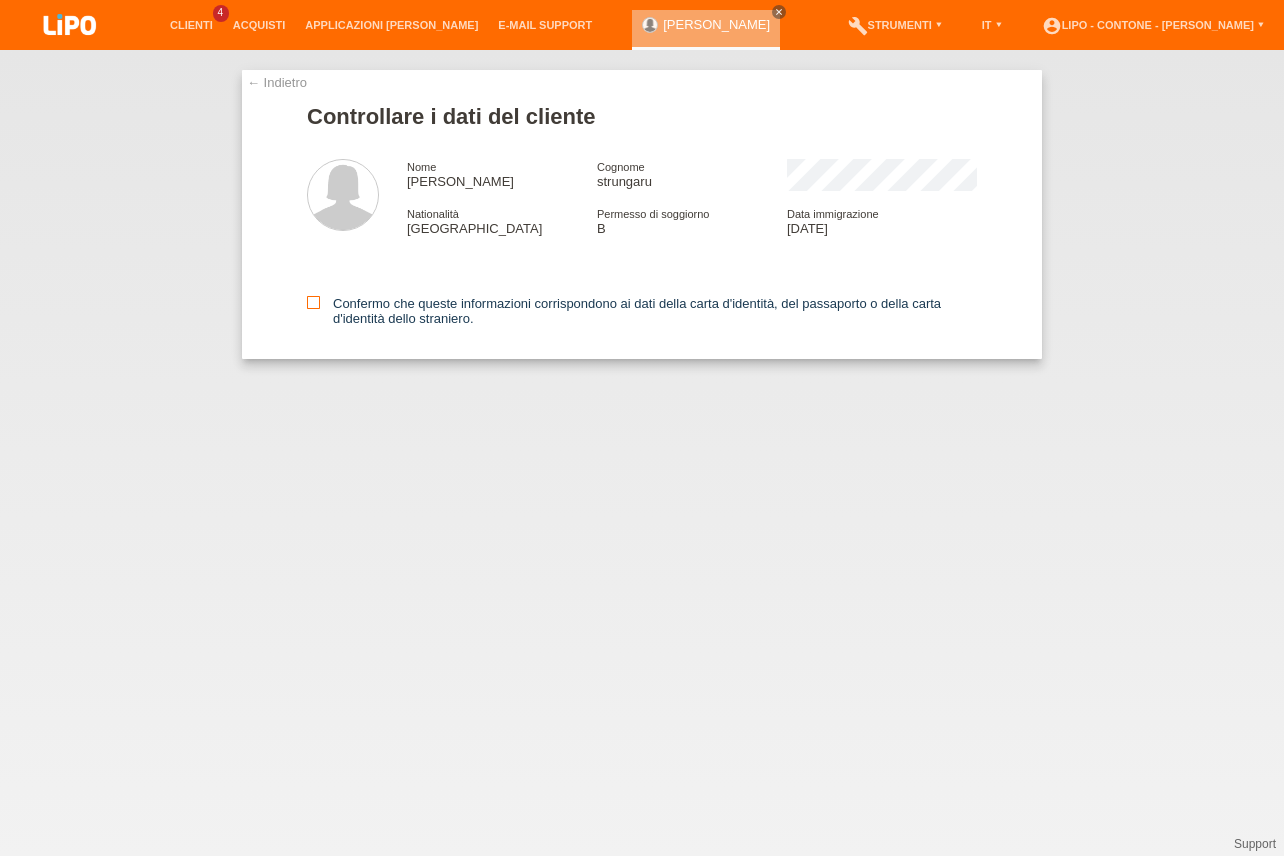 click at bounding box center (313, 302) 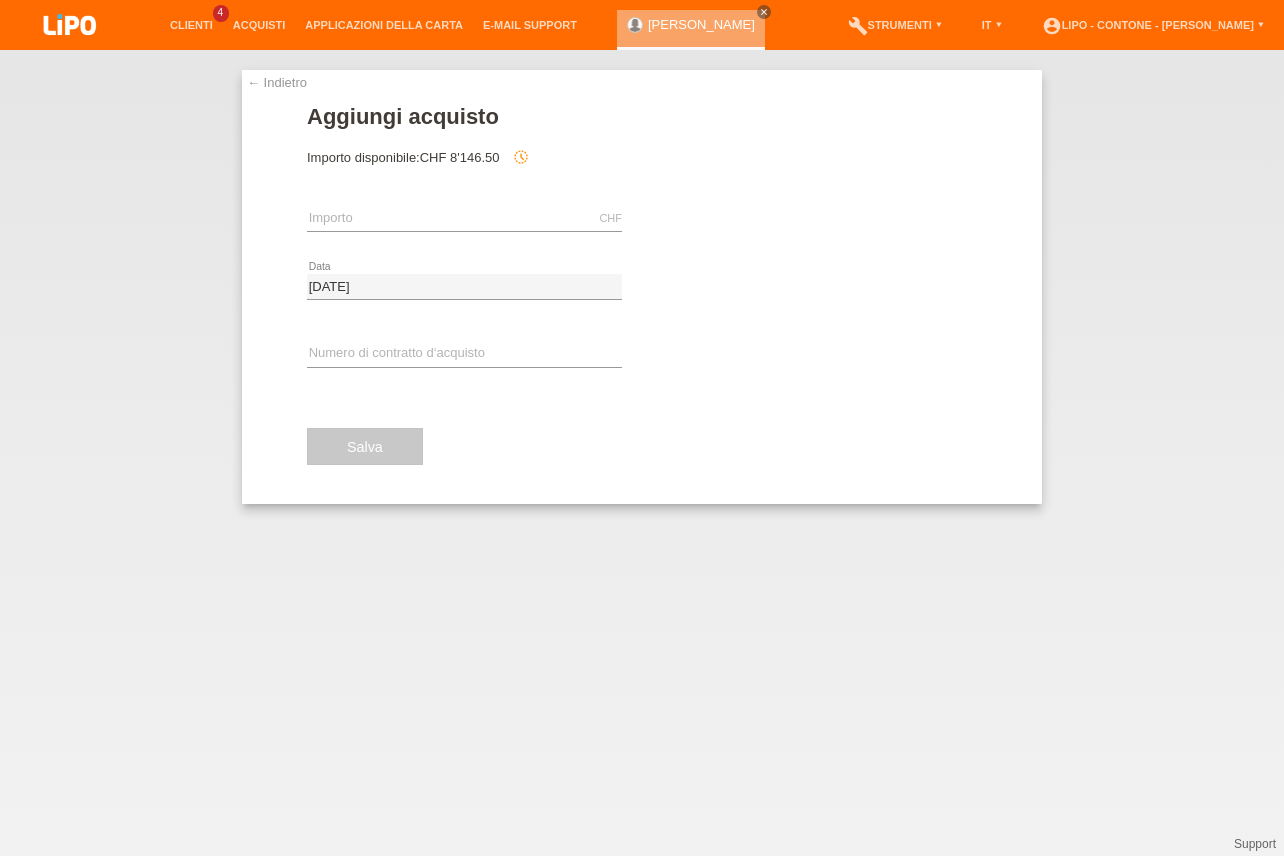 scroll, scrollTop: 0, scrollLeft: 0, axis: both 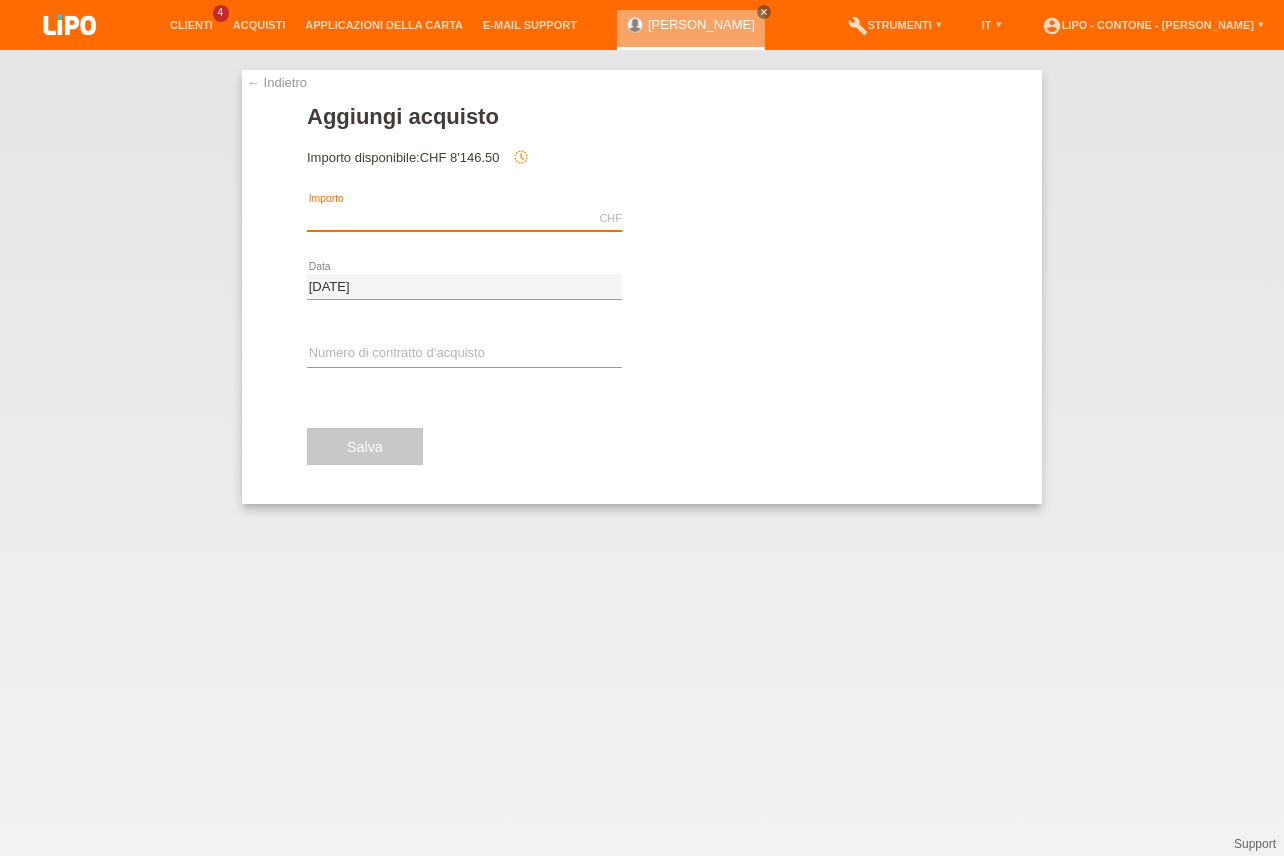 click at bounding box center (464, 218) 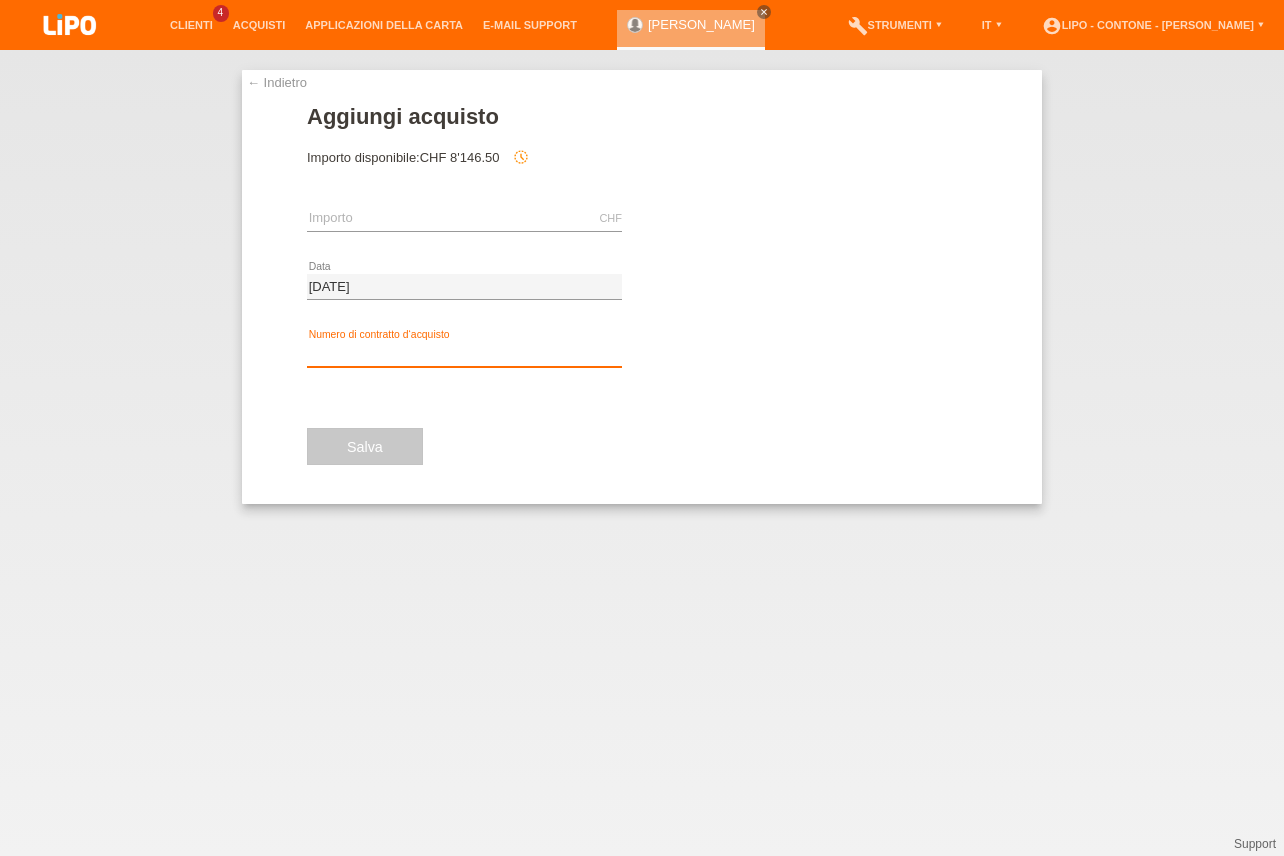 click at bounding box center [464, 354] 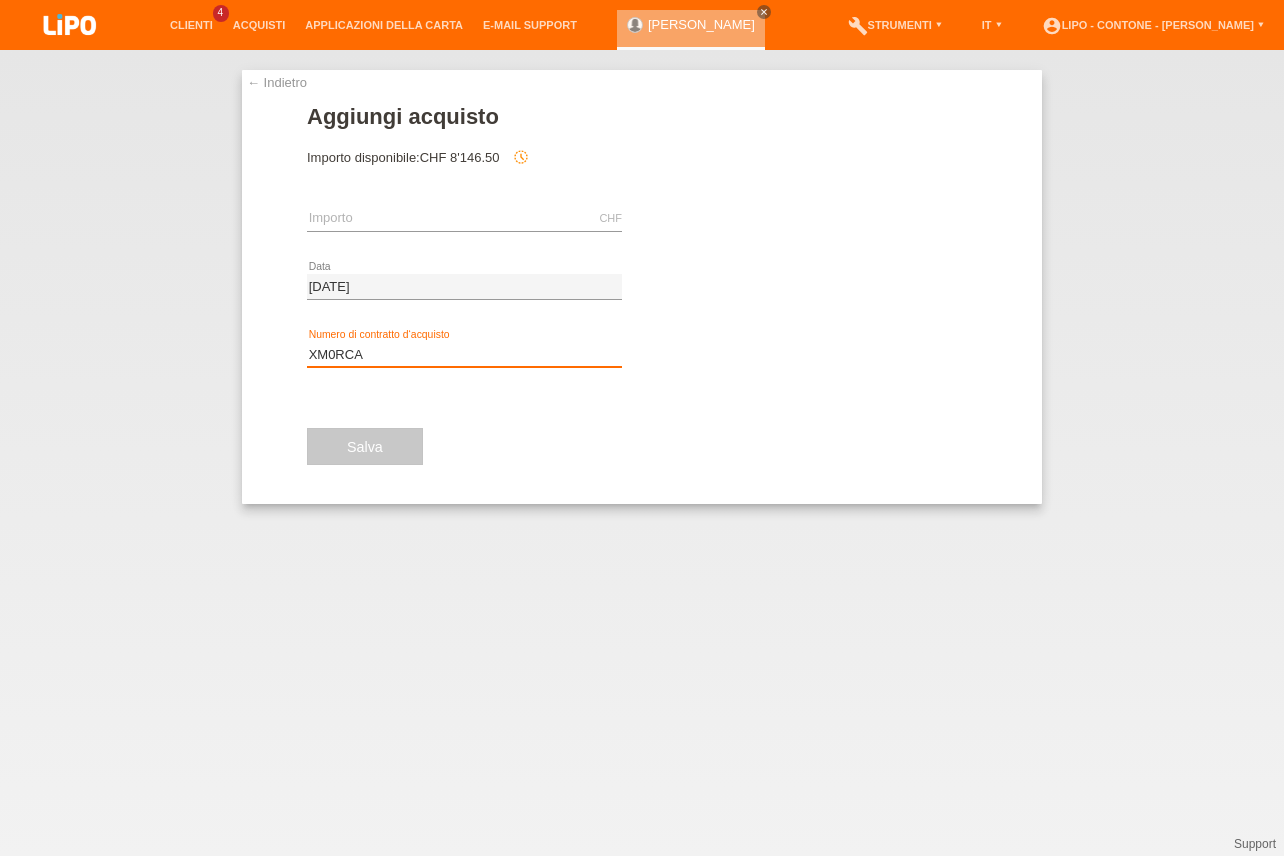 type on "XM0RCA" 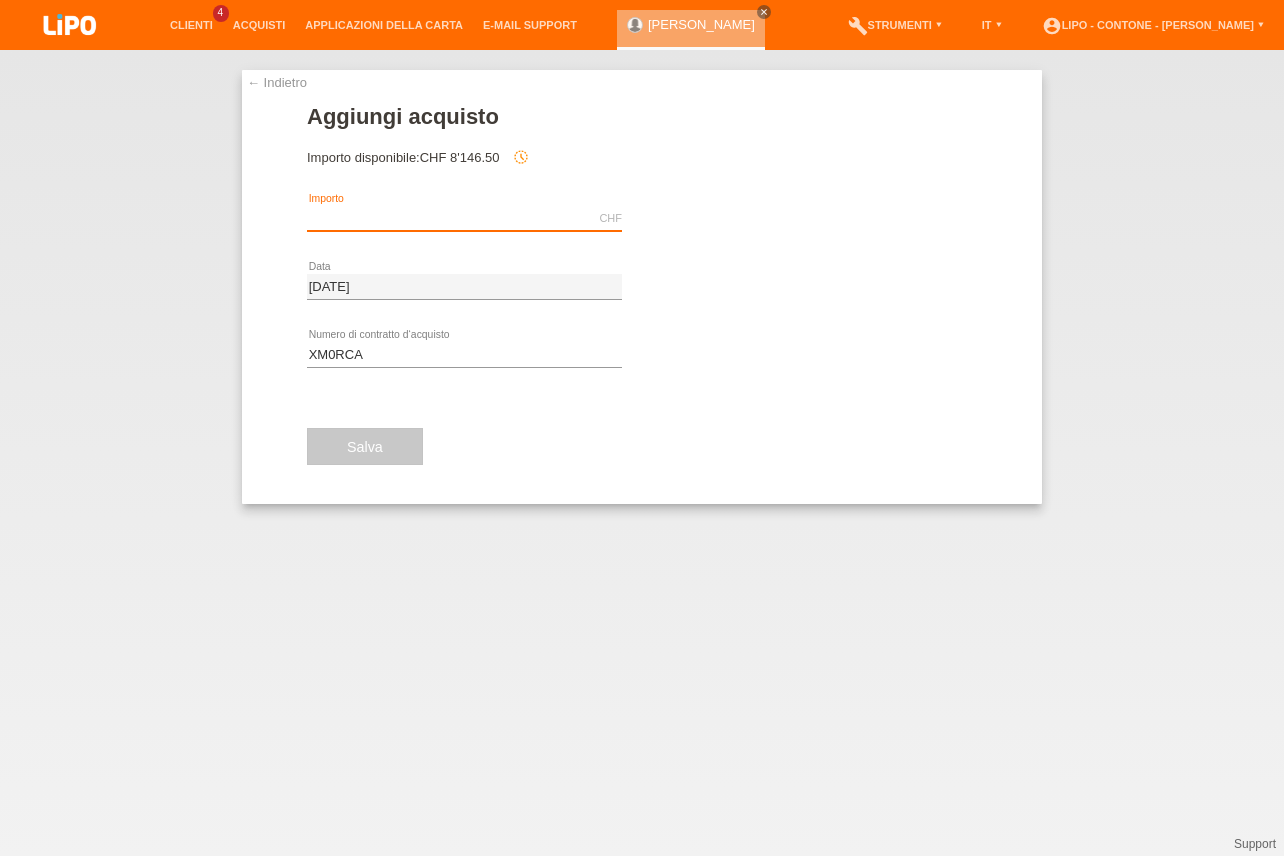 click at bounding box center (464, 218) 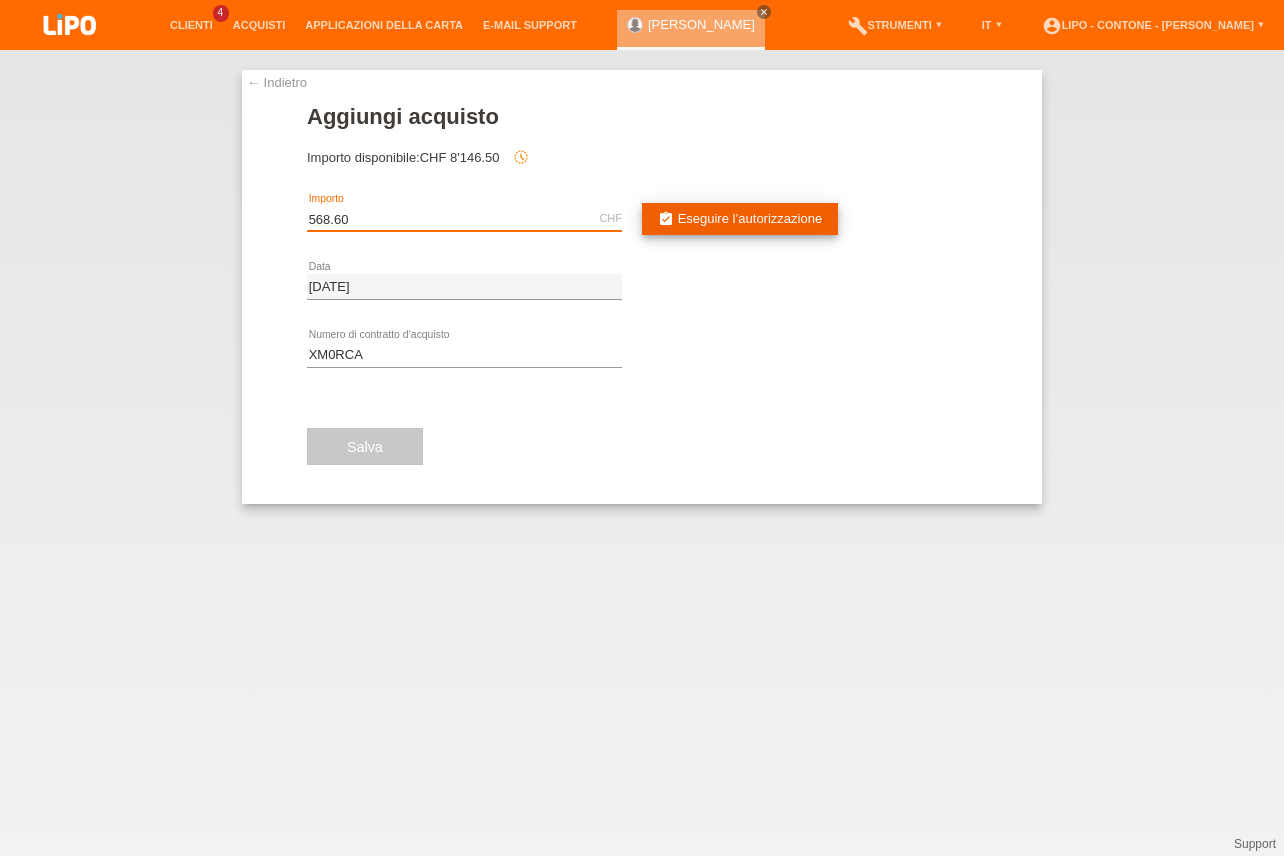 type on "568.60" 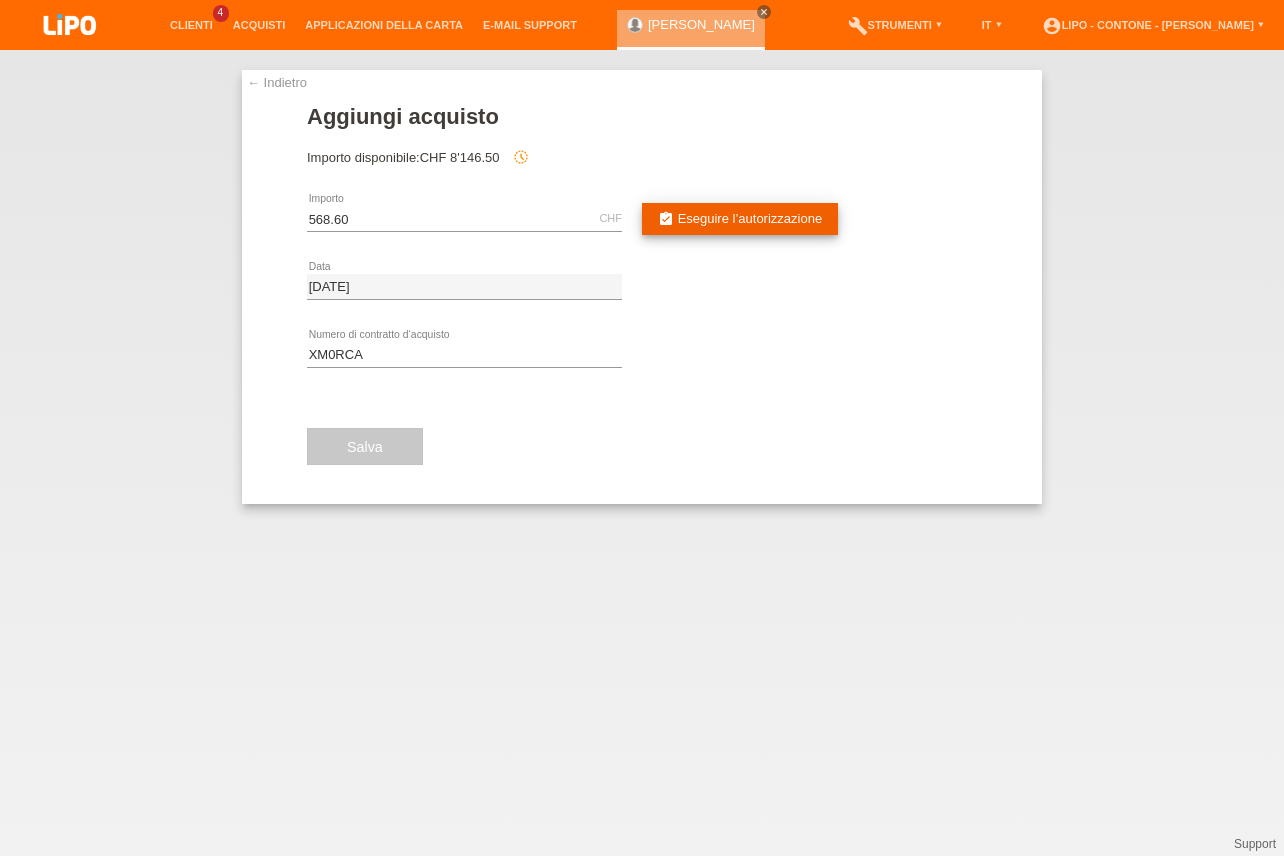 click on "Eseguire l’autorizzazione" at bounding box center (750, 218) 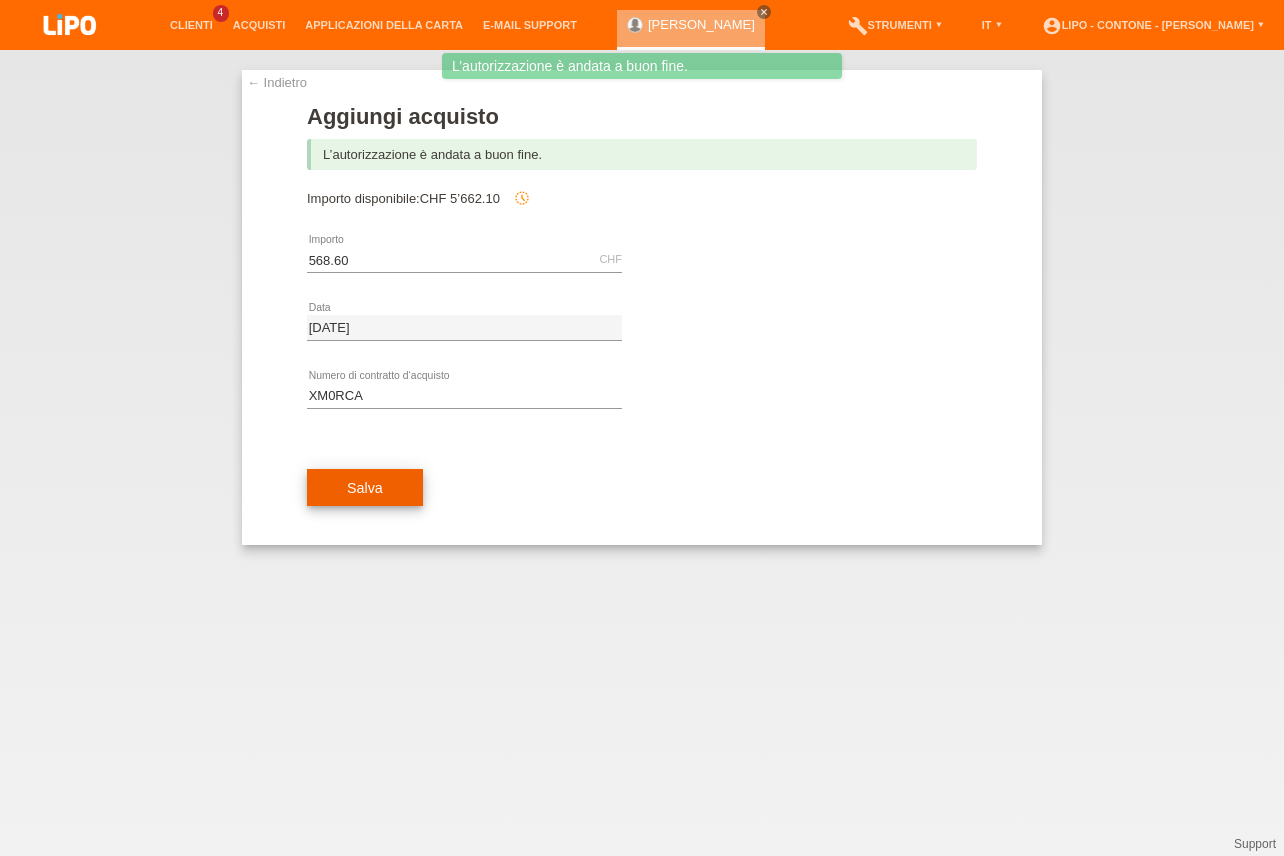 click on "Salva" at bounding box center (365, 488) 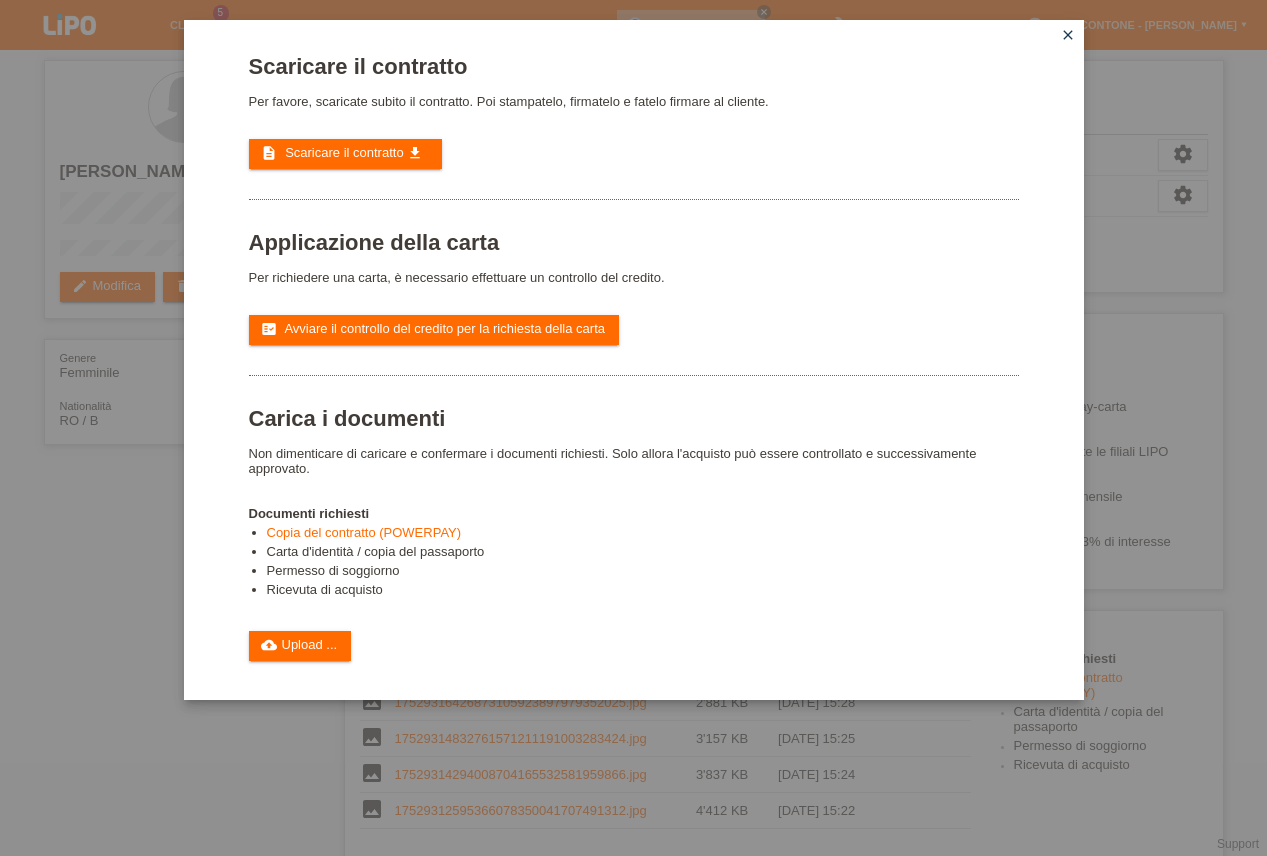 scroll, scrollTop: 0, scrollLeft: 0, axis: both 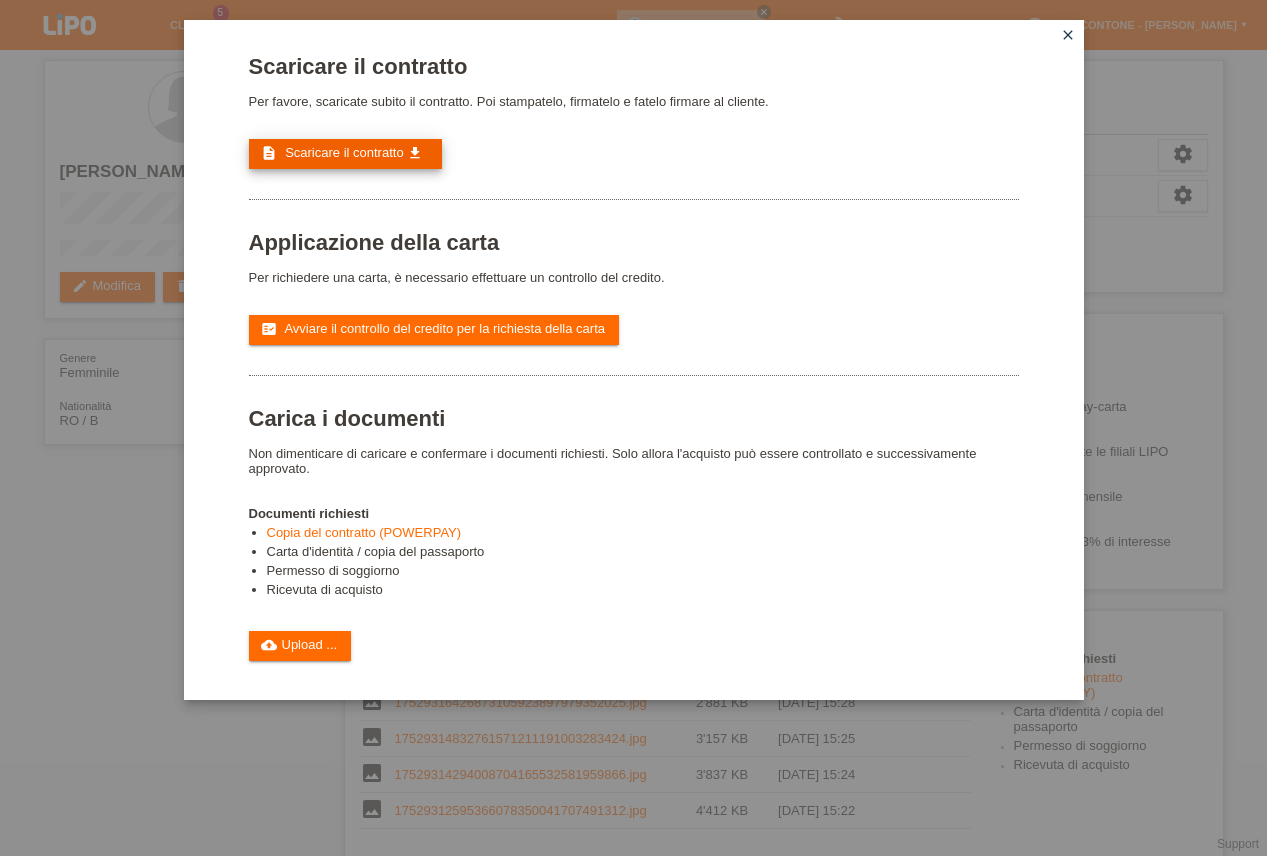 click on "description   Scaricare il contratto   get_app" at bounding box center (346, 154) 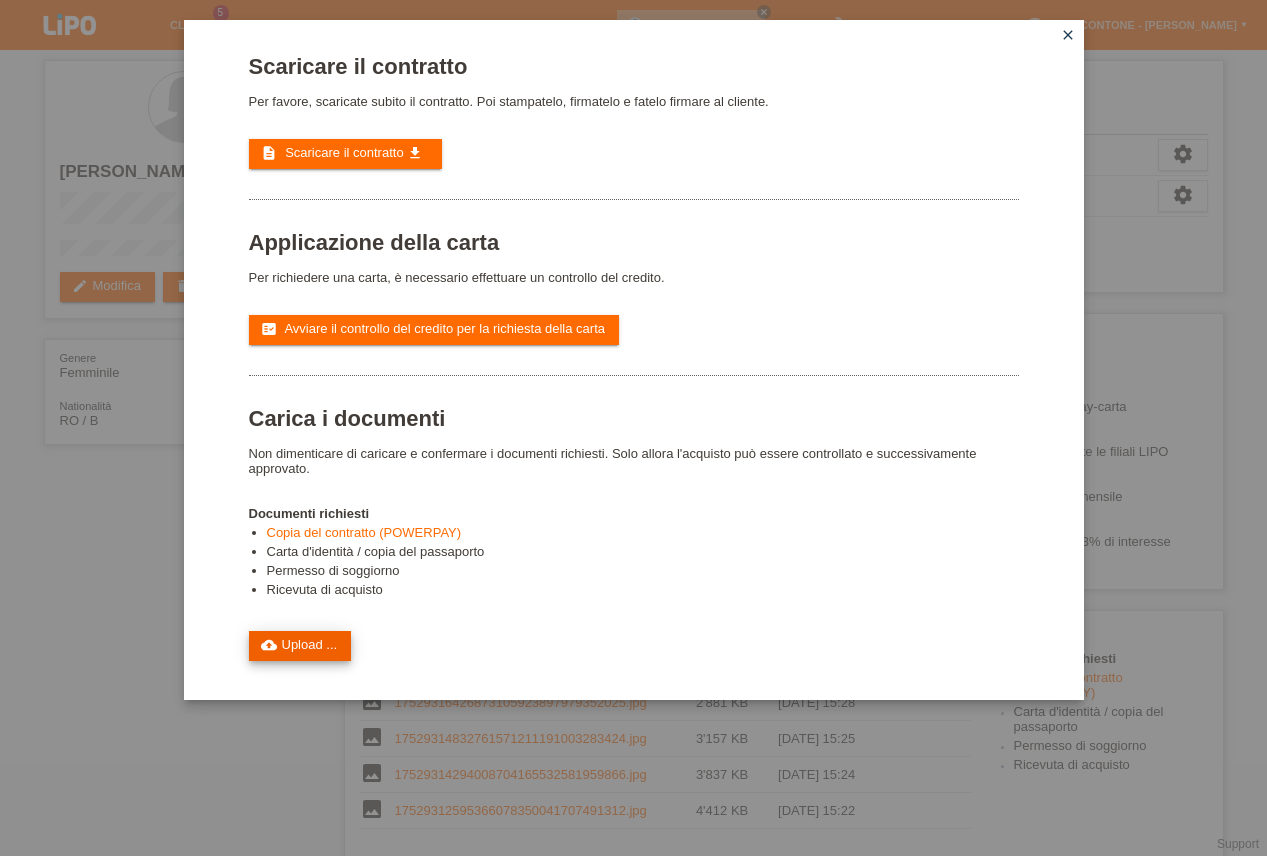click on "cloud_upload  Upload ..." at bounding box center [300, 646] 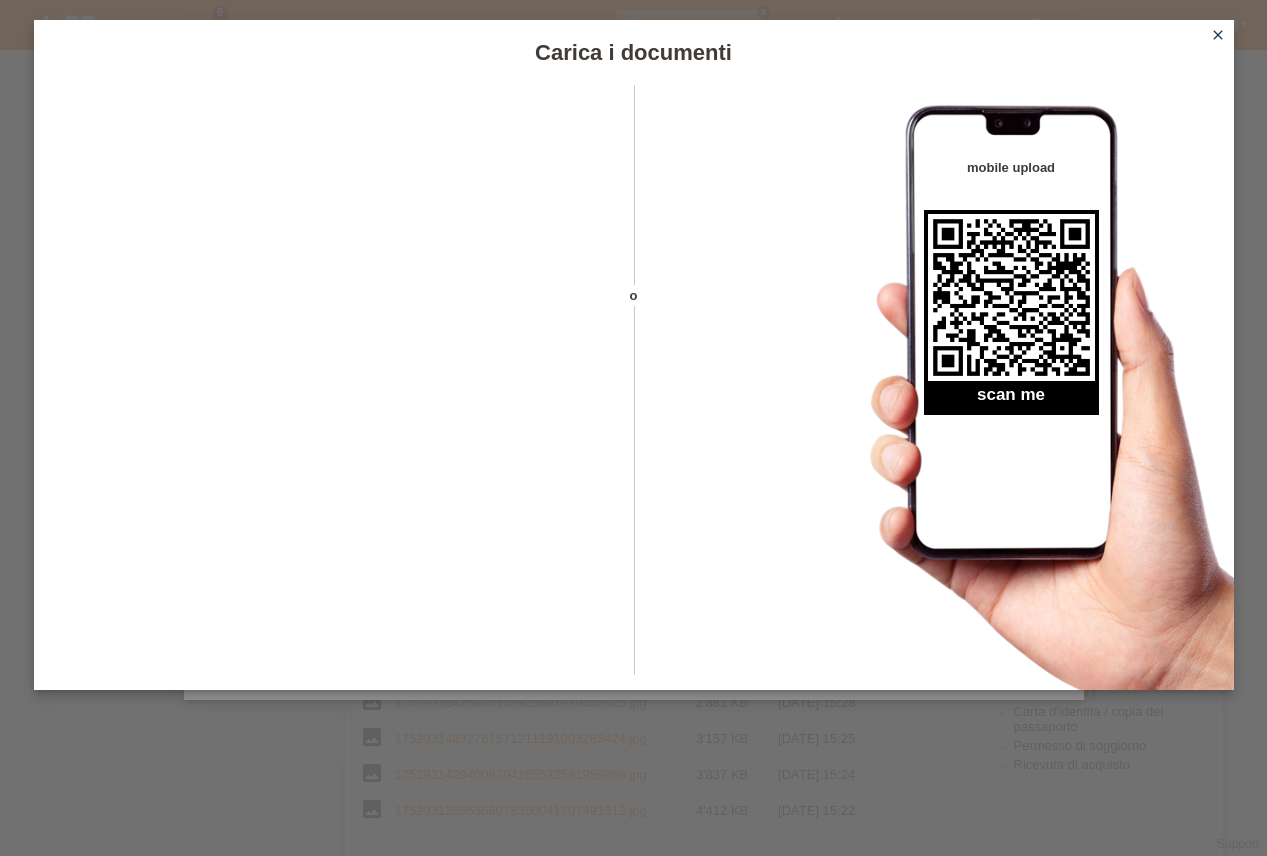 click on "close" at bounding box center [1218, 35] 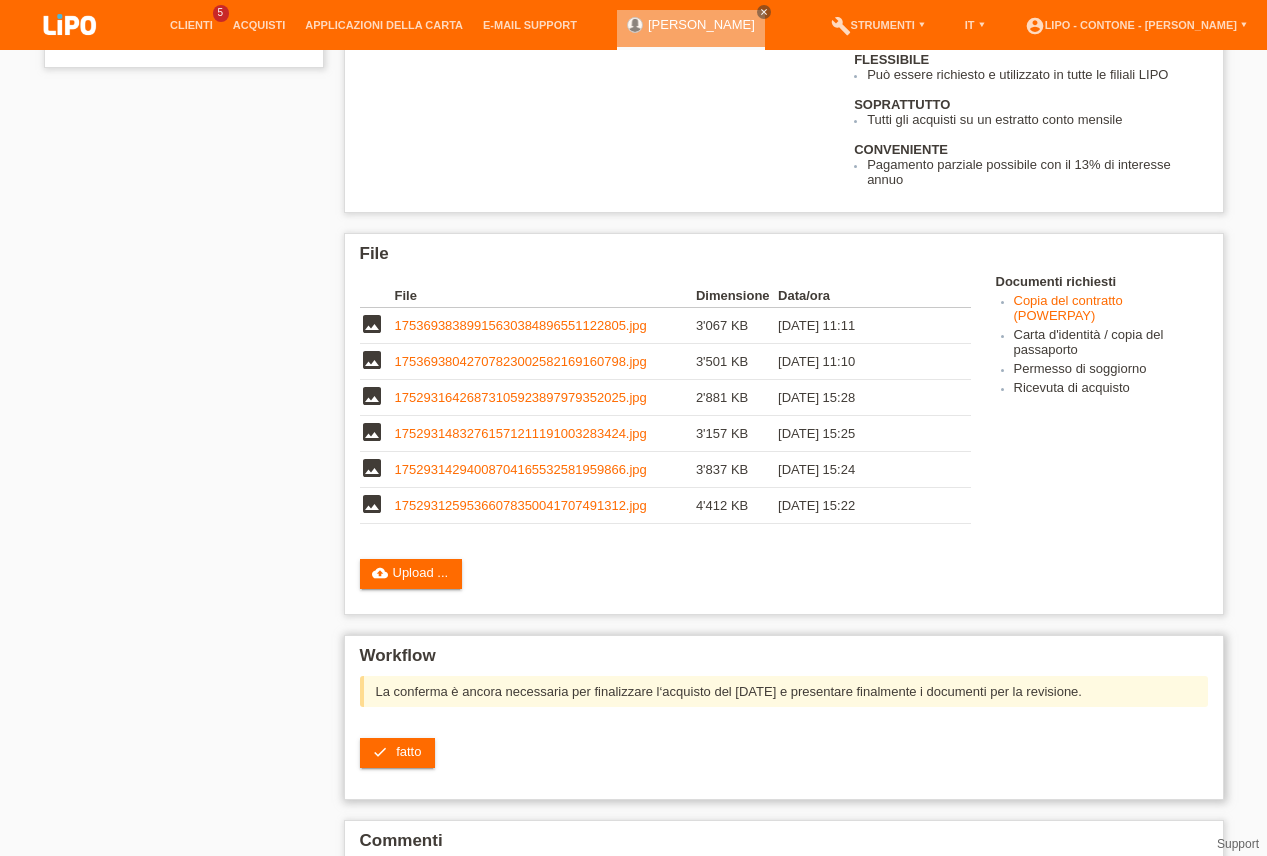 scroll, scrollTop: 502, scrollLeft: 0, axis: vertical 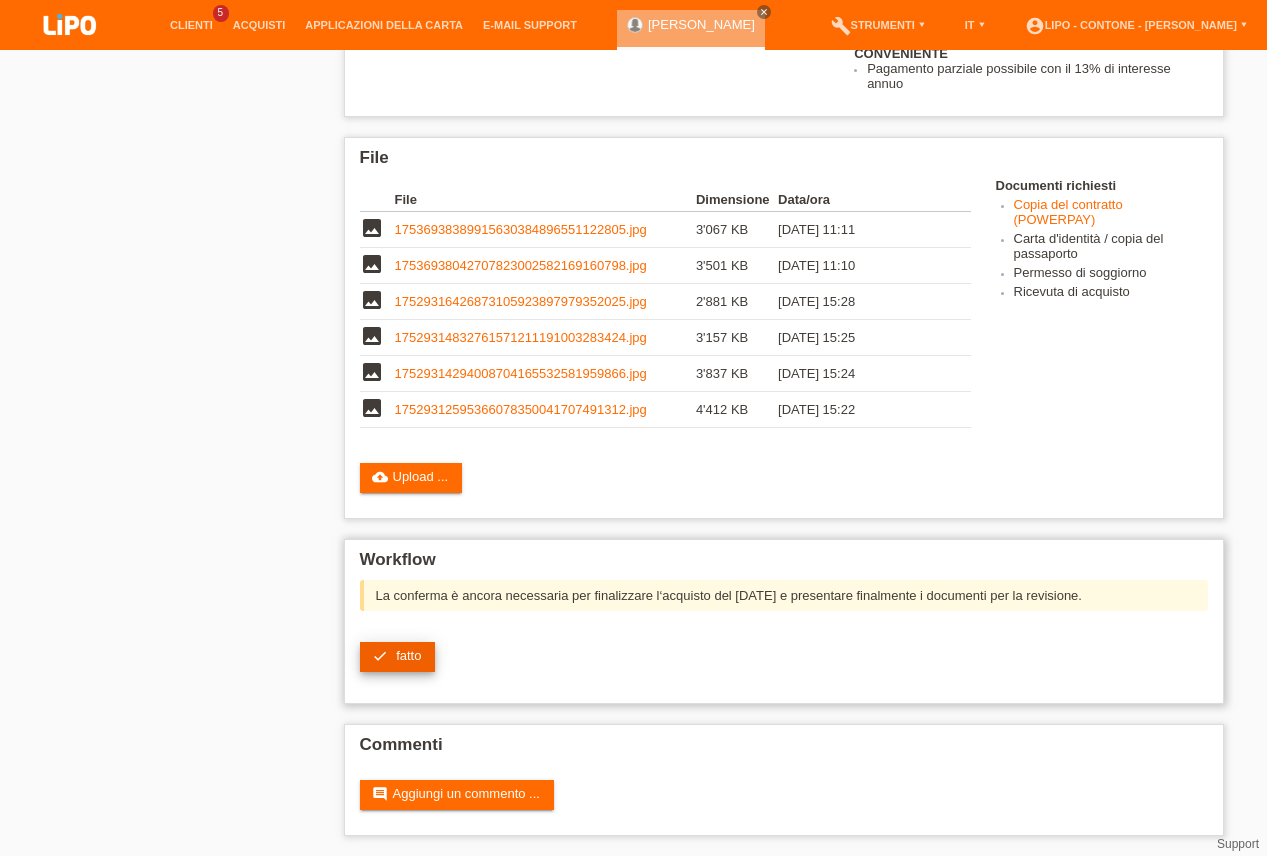 click on "fatto" at bounding box center [408, 655] 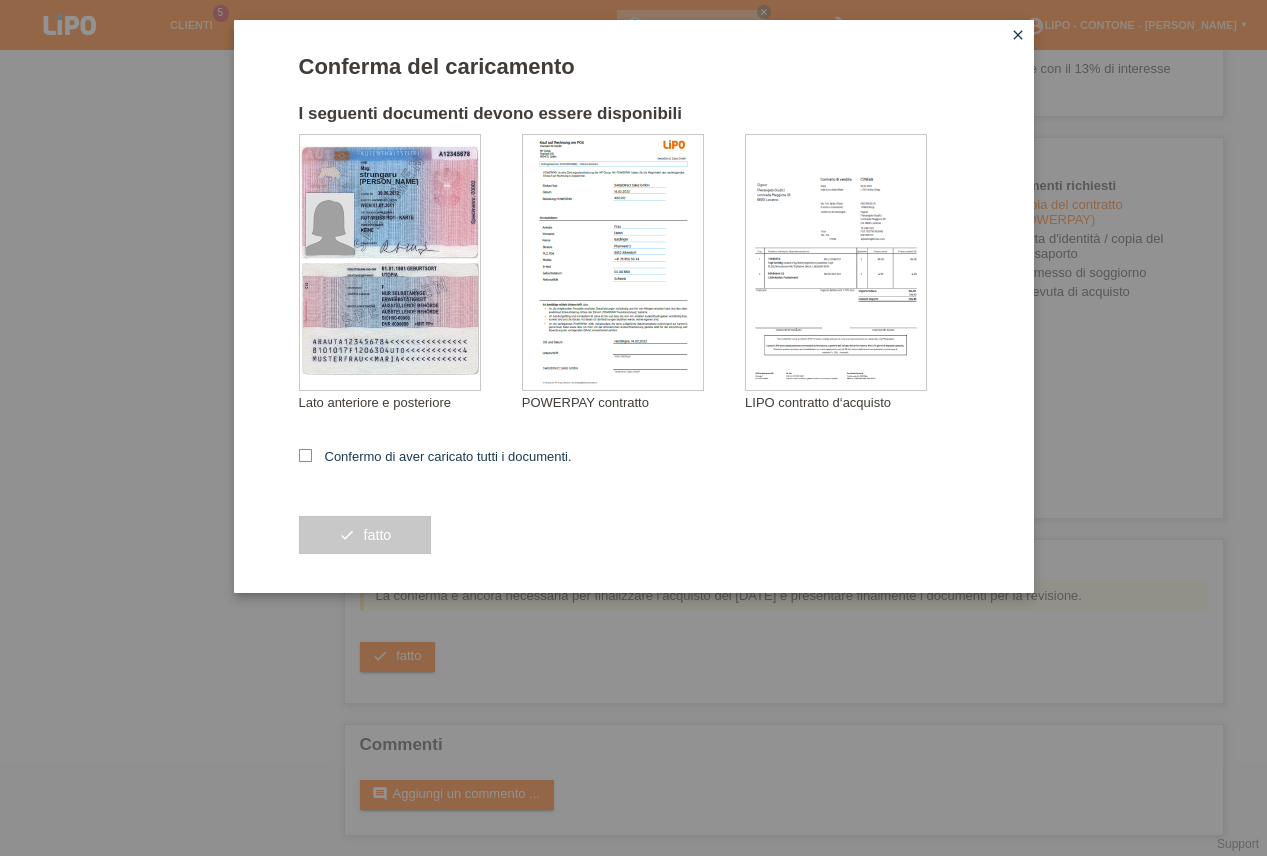 click on "Confermo di aver caricato tutti i documenti." at bounding box center (435, 456) 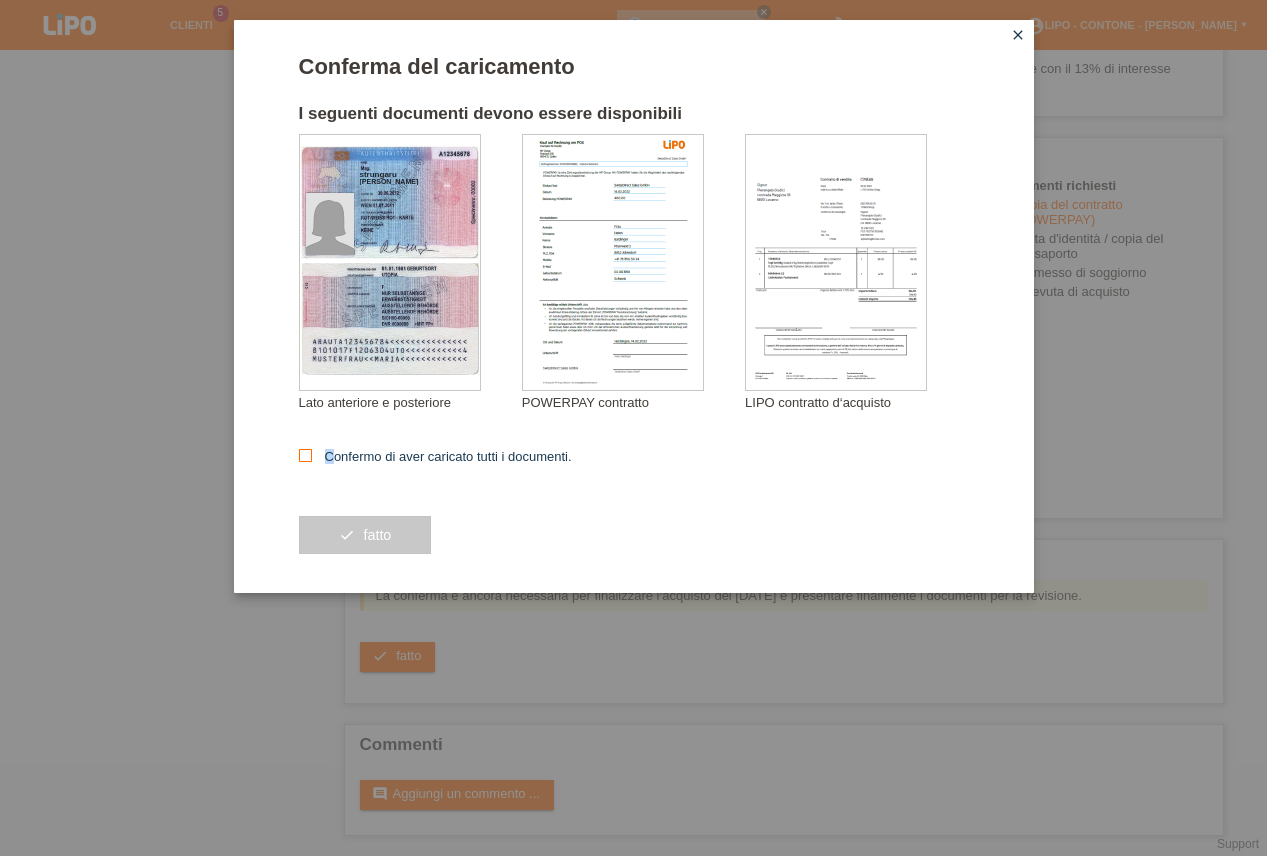 click on "Confermo di aver caricato tutti i documenti." at bounding box center (435, 456) 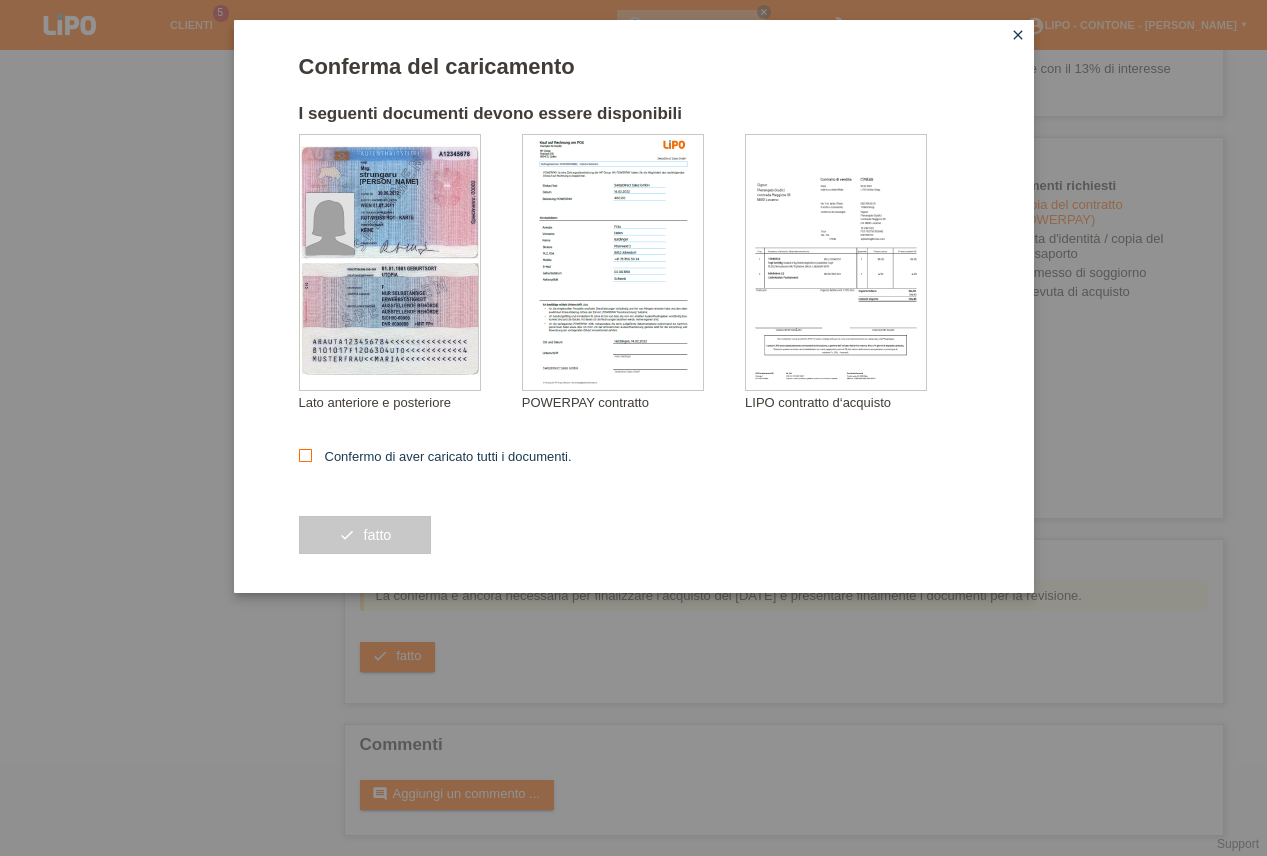 click on "Confermo di aver caricato tutti i documenti." at bounding box center (435, 456) 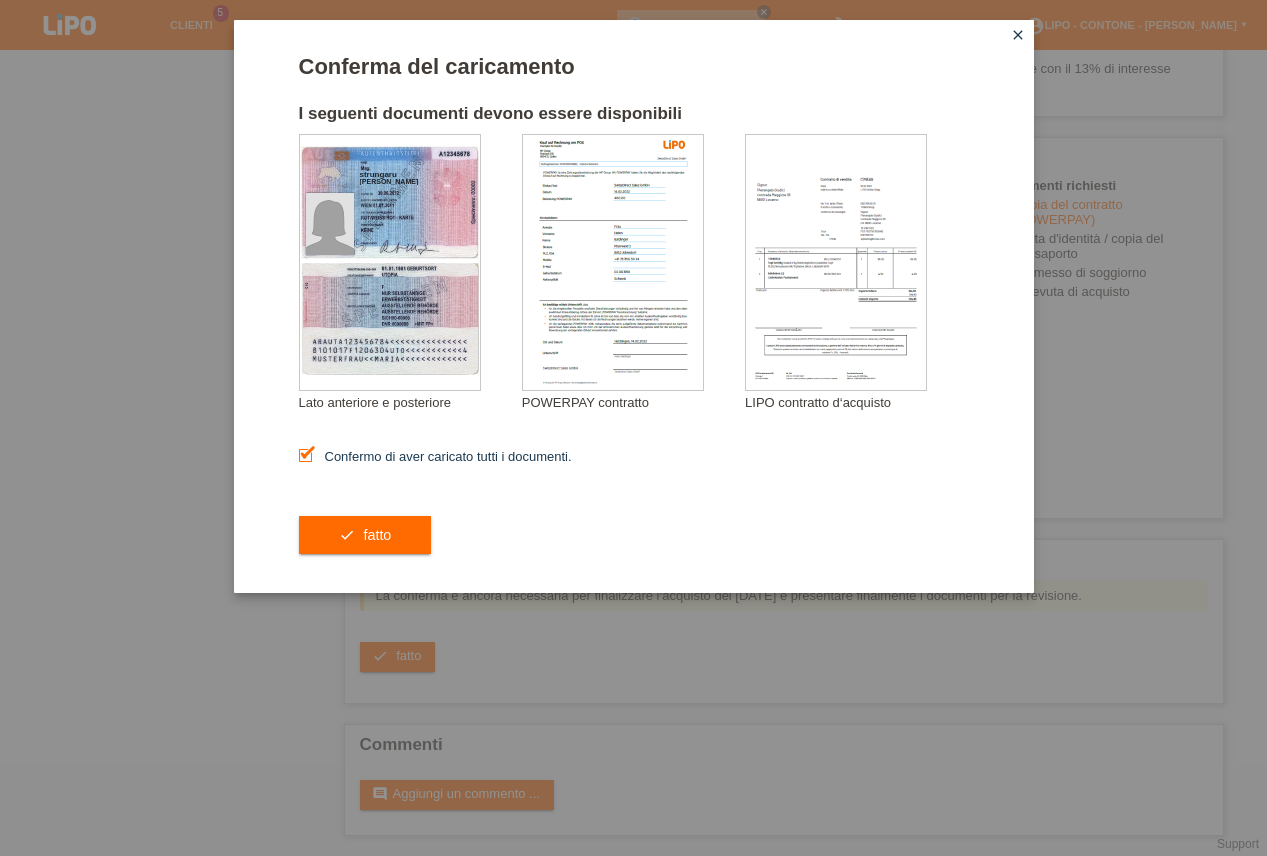 click at bounding box center [305, 455] 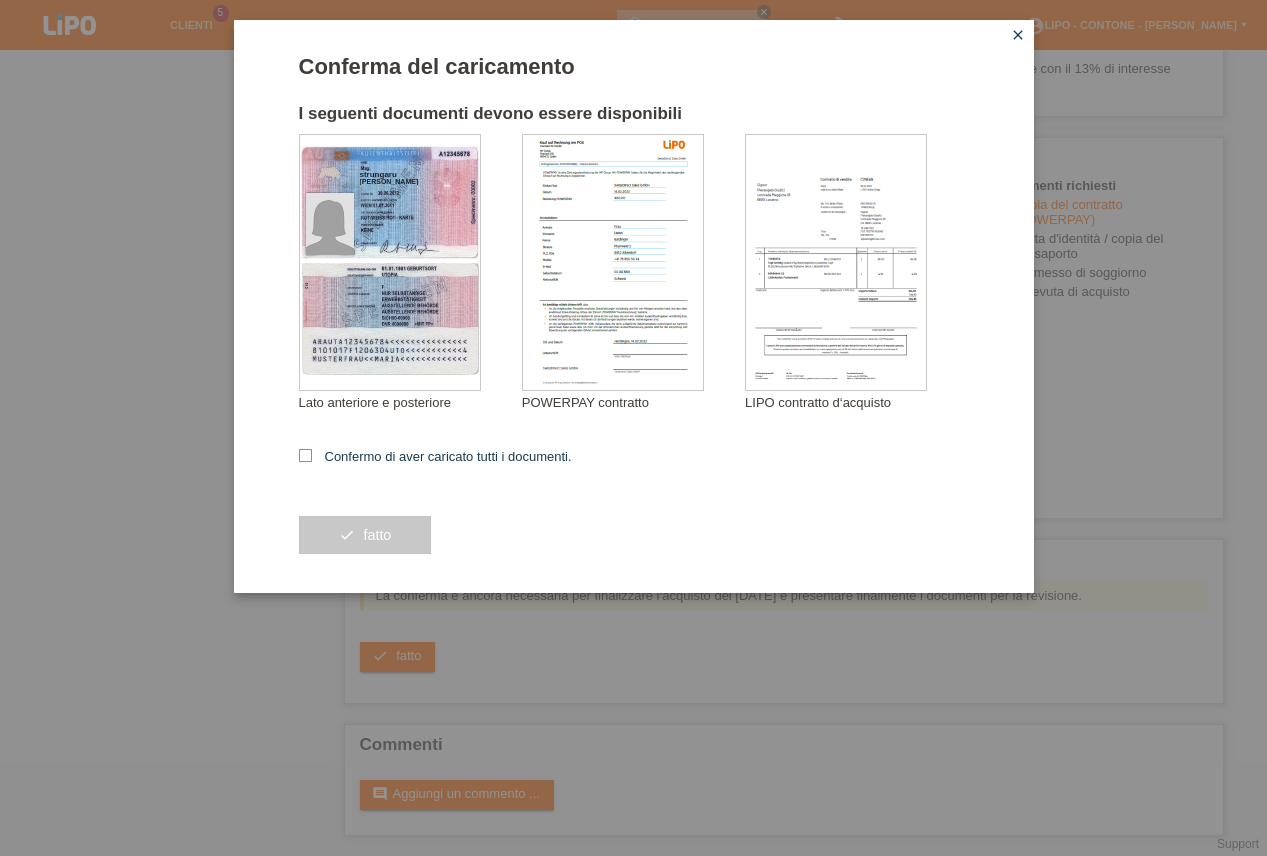 click at bounding box center [305, 455] 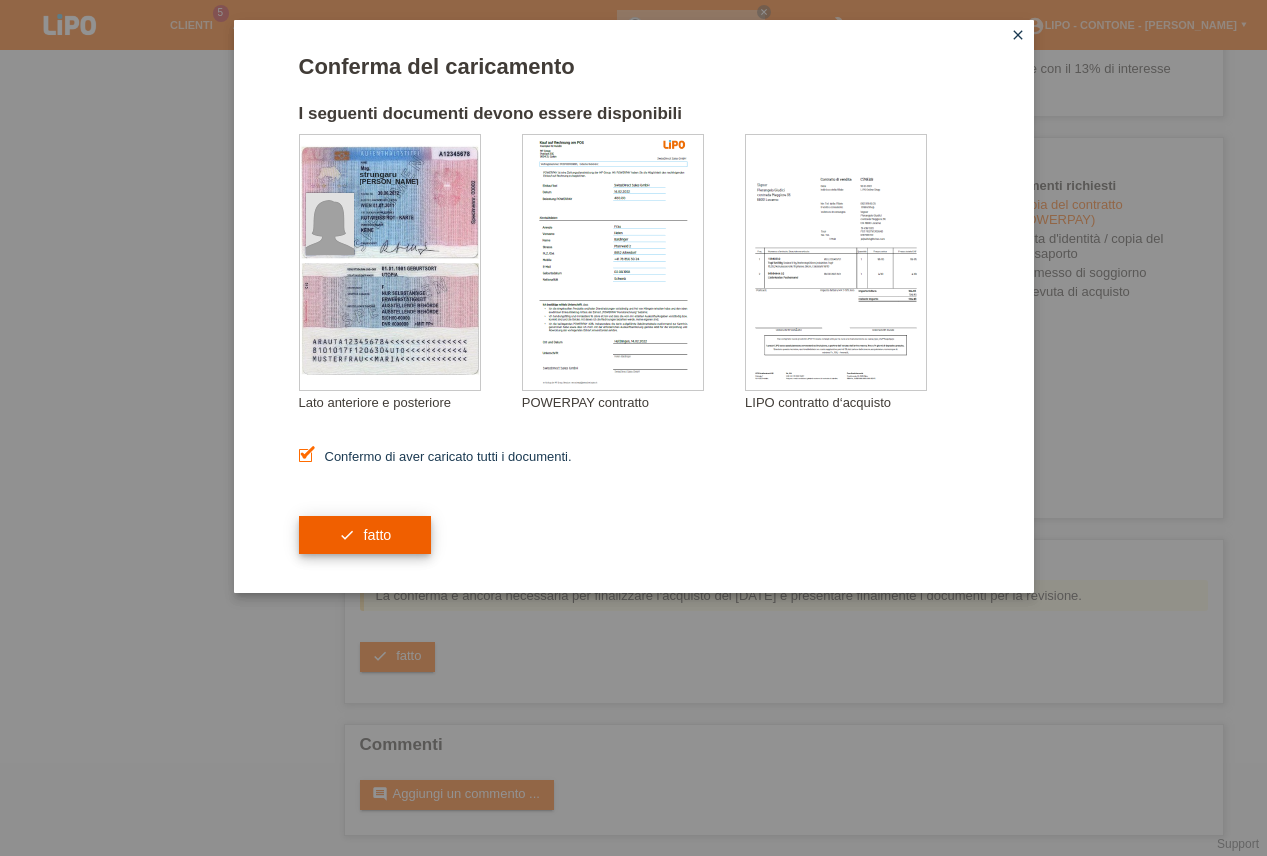 click on "check   fatto" at bounding box center (365, 535) 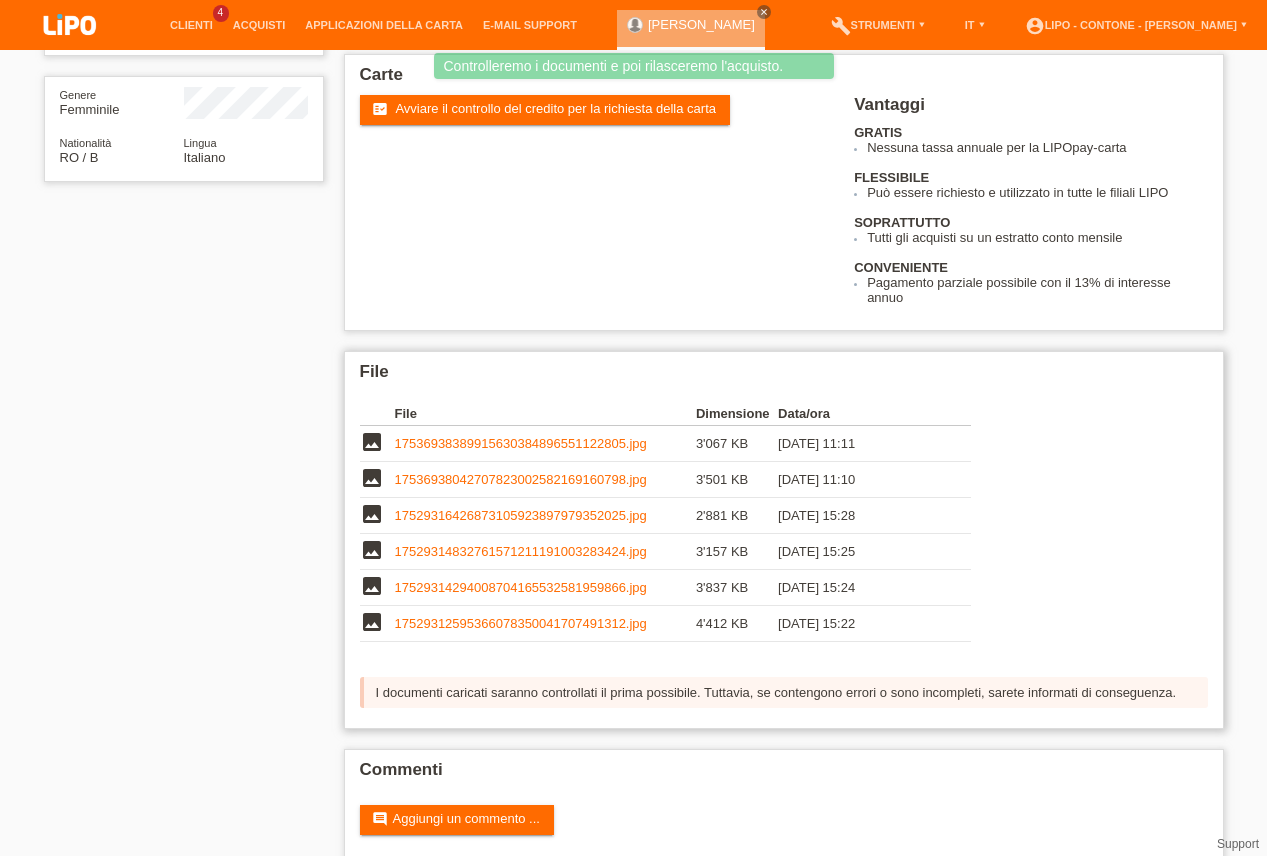 scroll, scrollTop: 315, scrollLeft: 0, axis: vertical 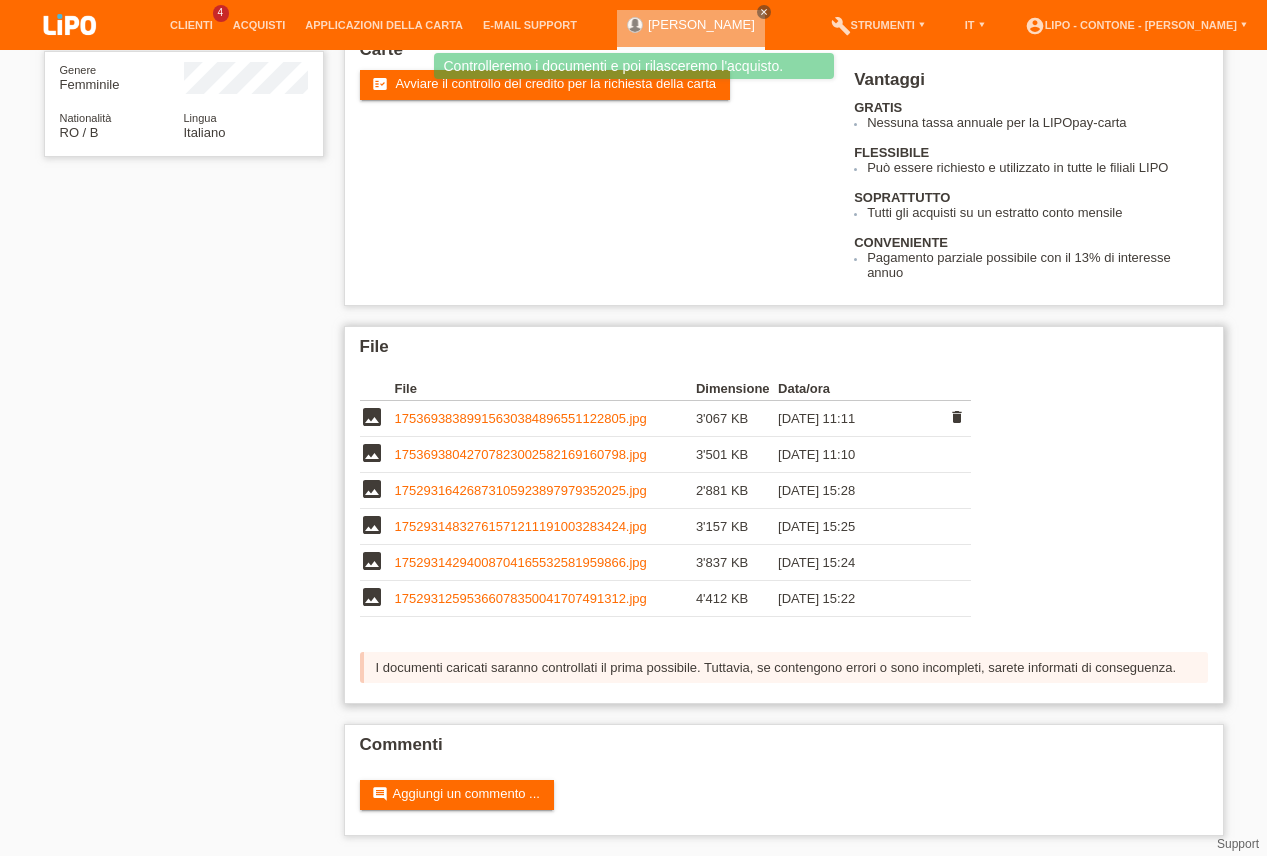 click on "17536938389915630384896551122805.jpg" at bounding box center (521, 418) 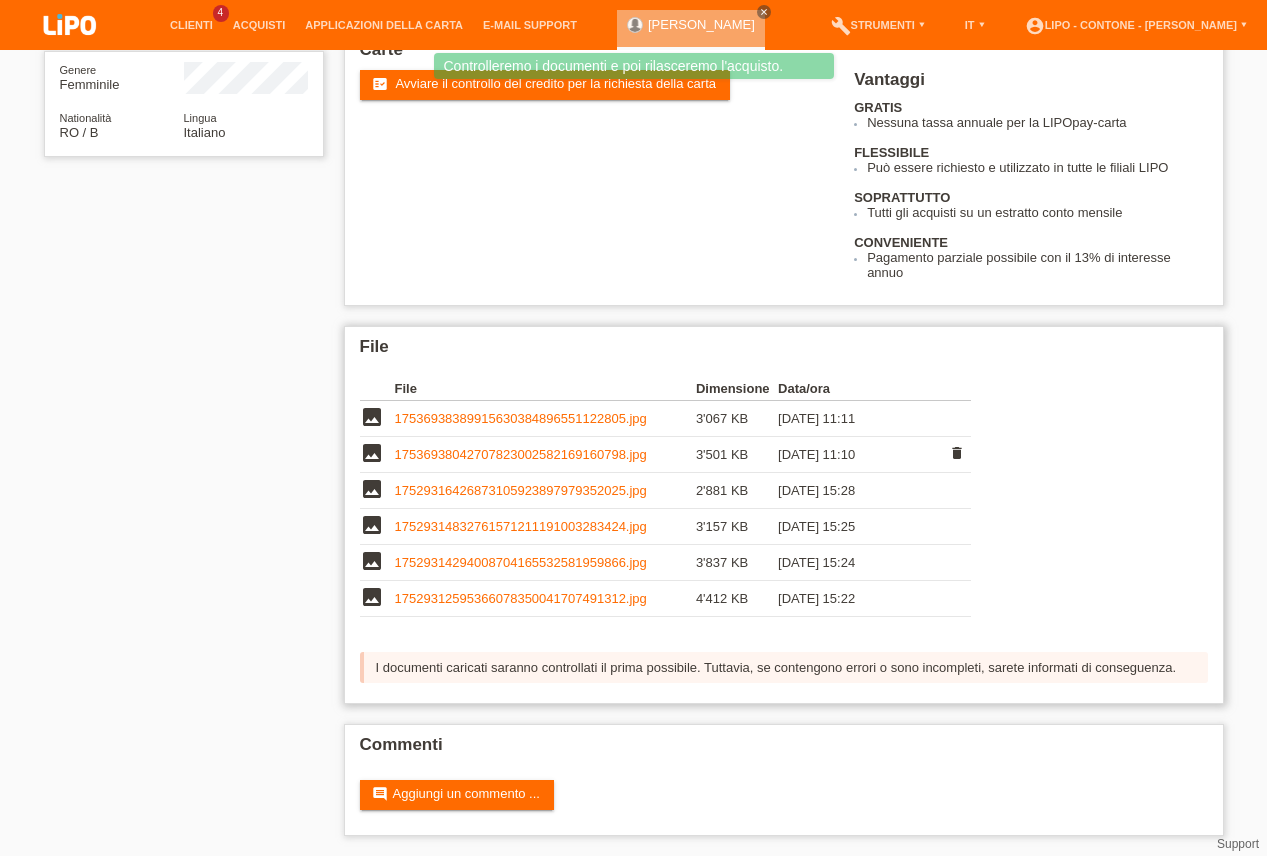 click on "17536938042707823002582169160798.jpg" at bounding box center (521, 454) 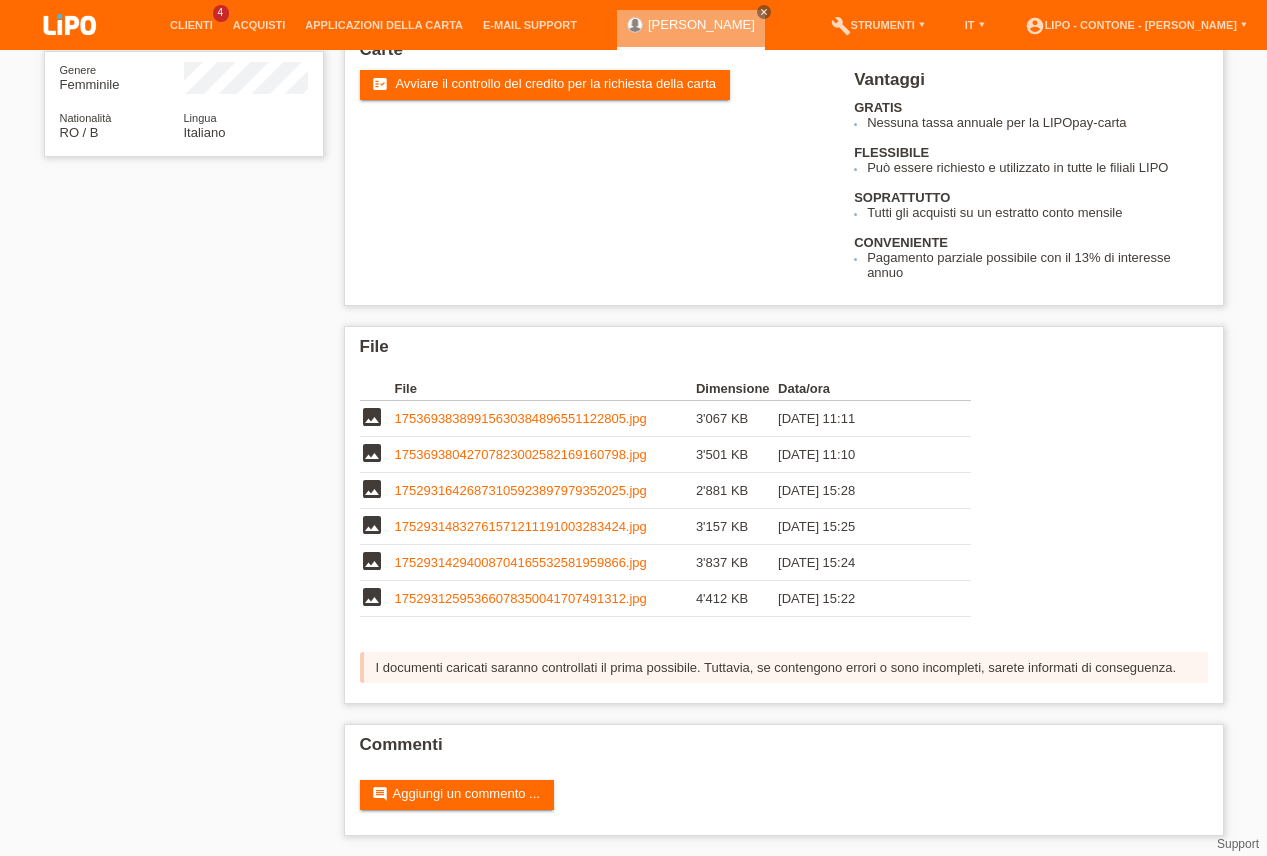 scroll, scrollTop: 0, scrollLeft: 0, axis: both 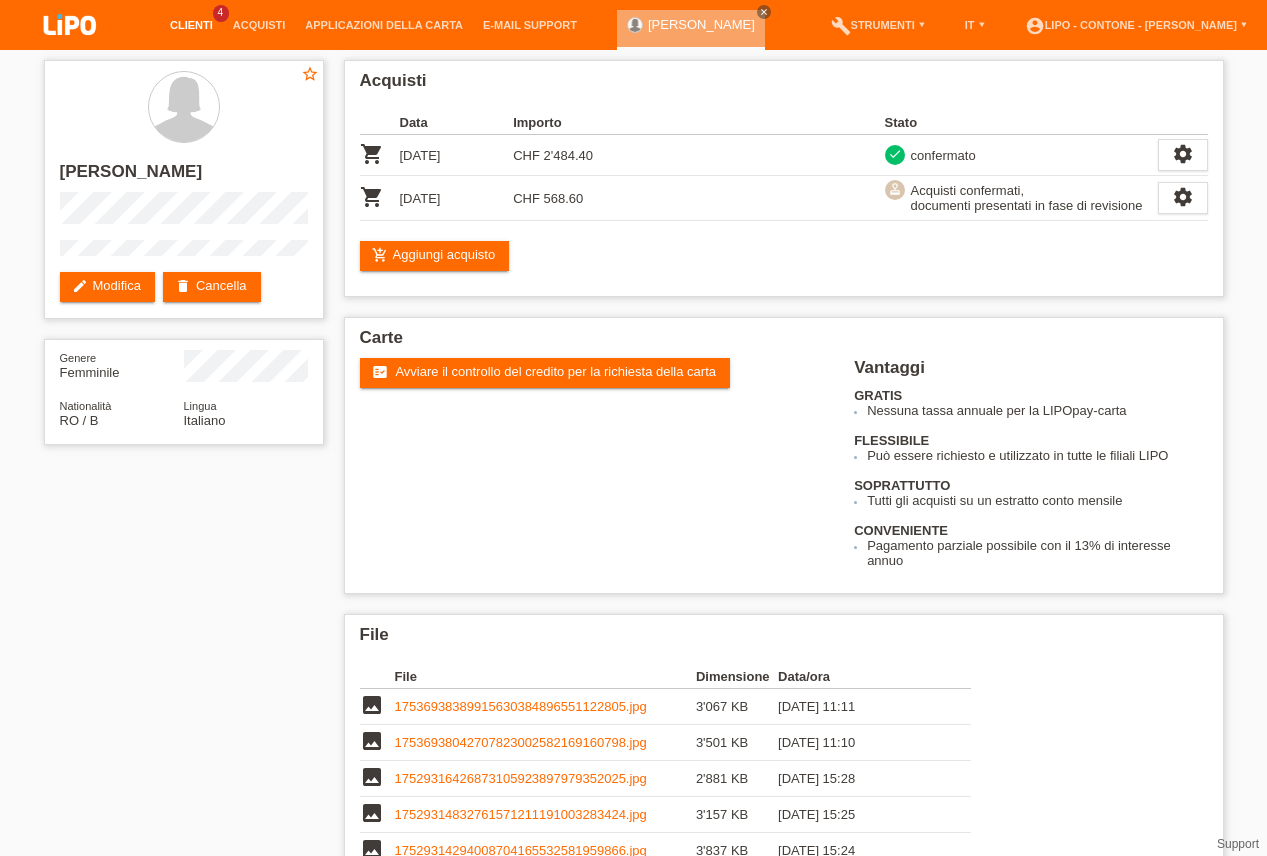 click on "Clienti" at bounding box center [191, 25] 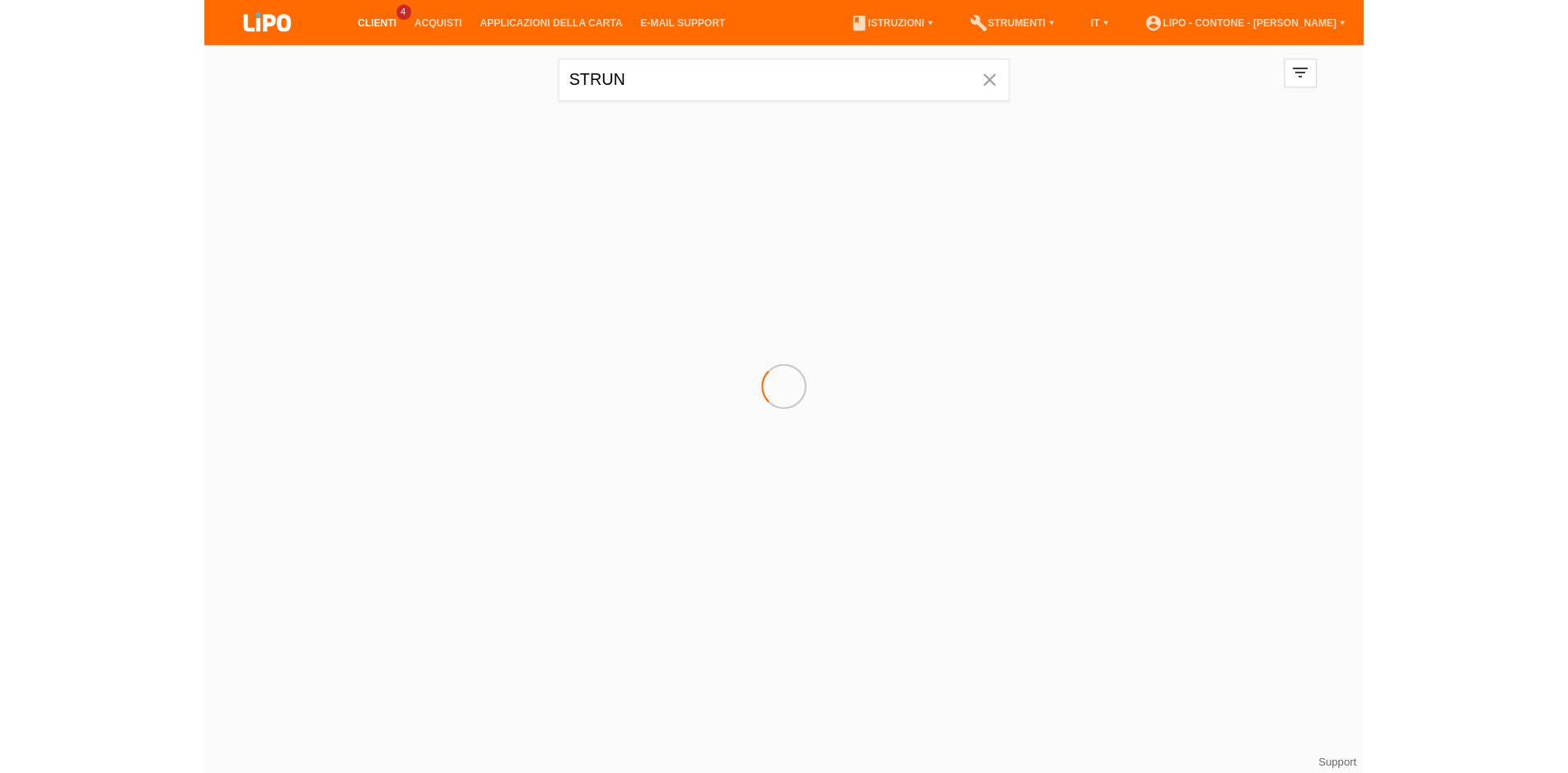 scroll, scrollTop: 0, scrollLeft: 0, axis: both 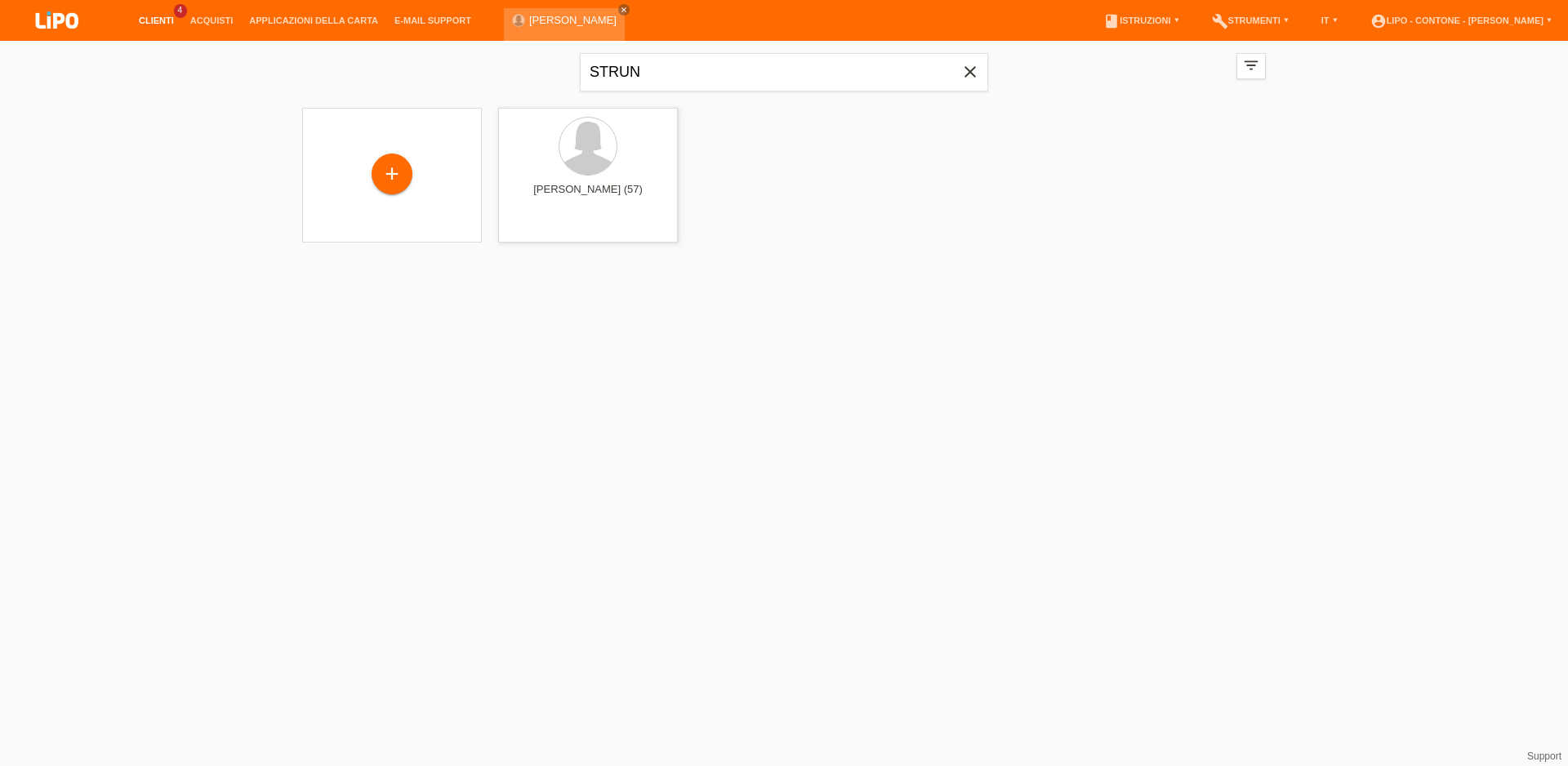click on "close" at bounding box center (970, 72) 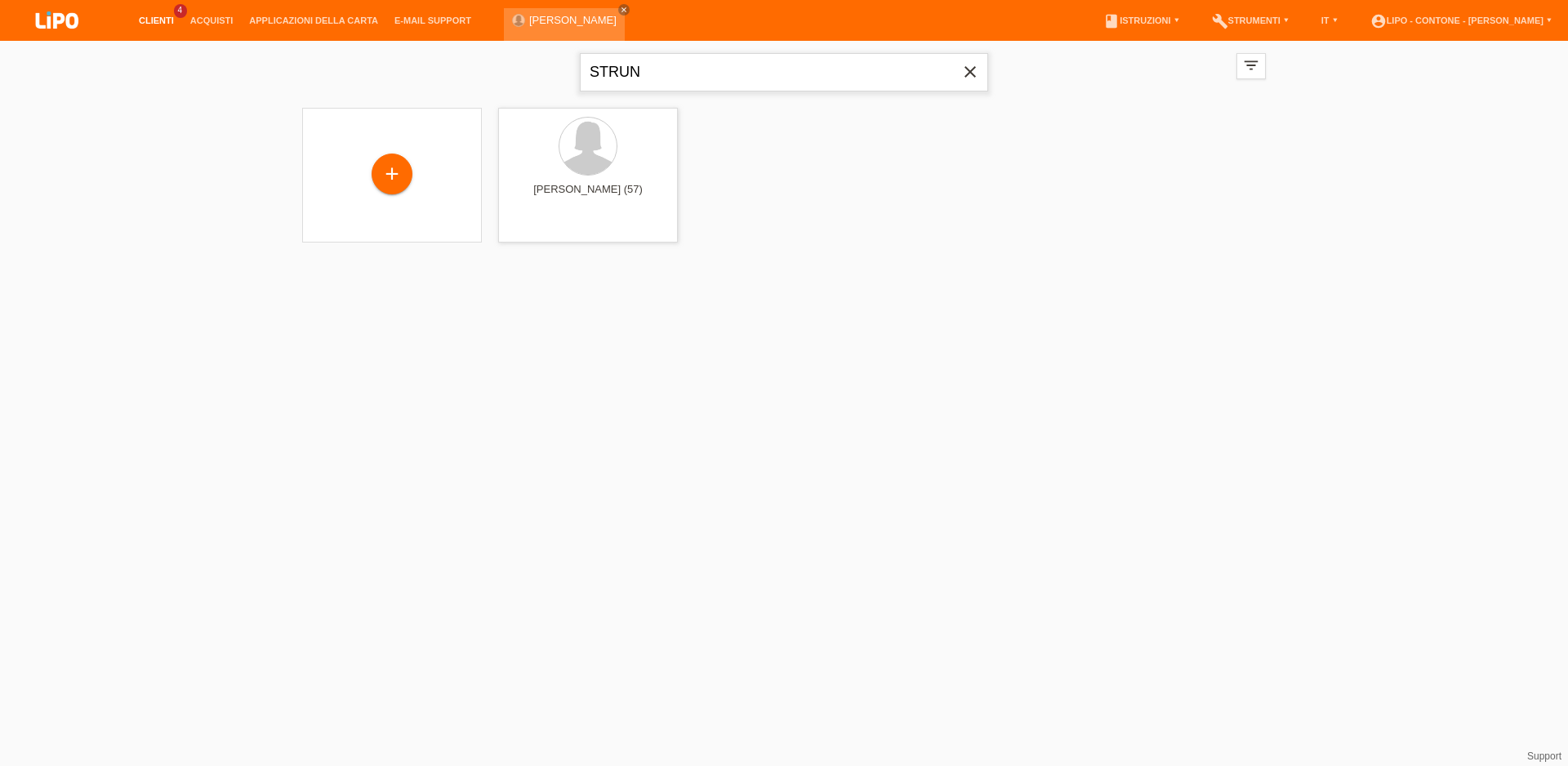 type 